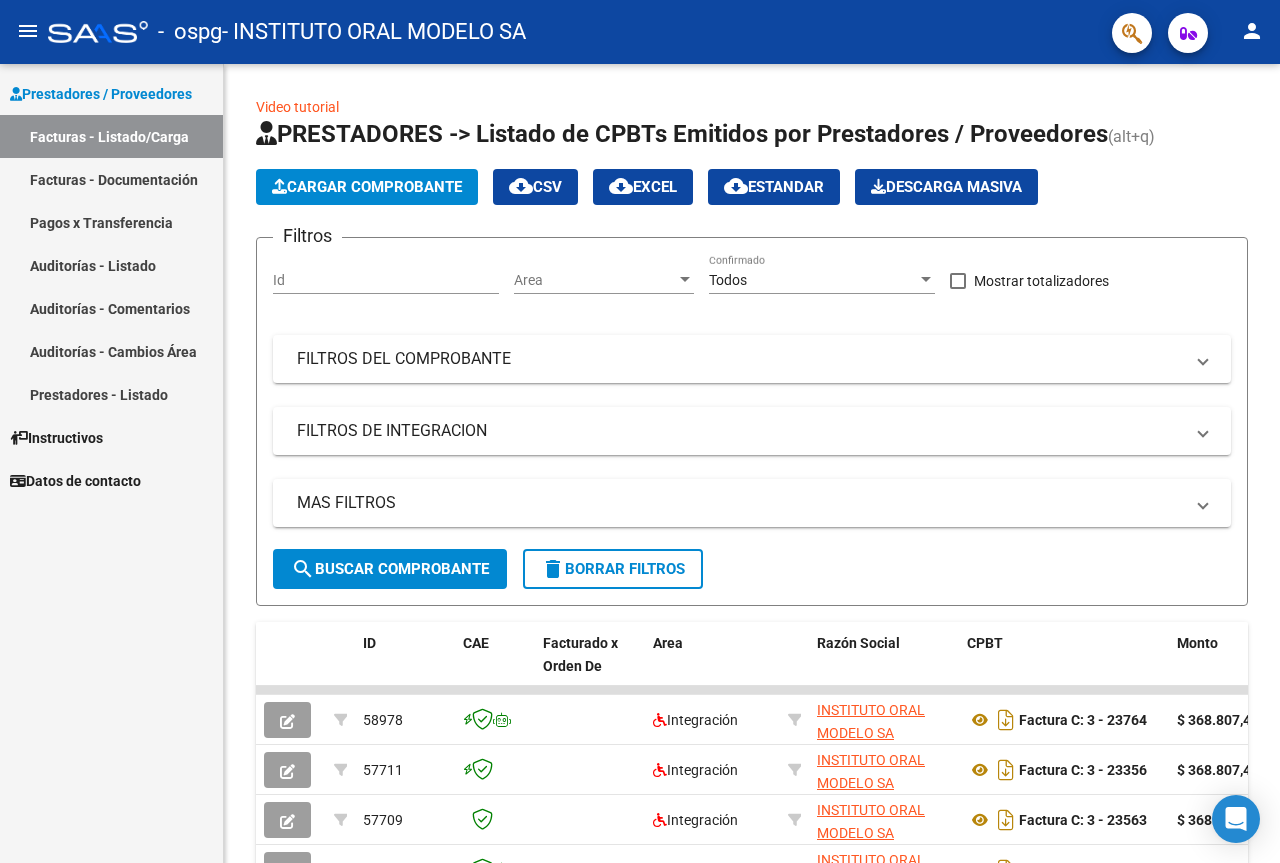 scroll, scrollTop: 0, scrollLeft: 0, axis: both 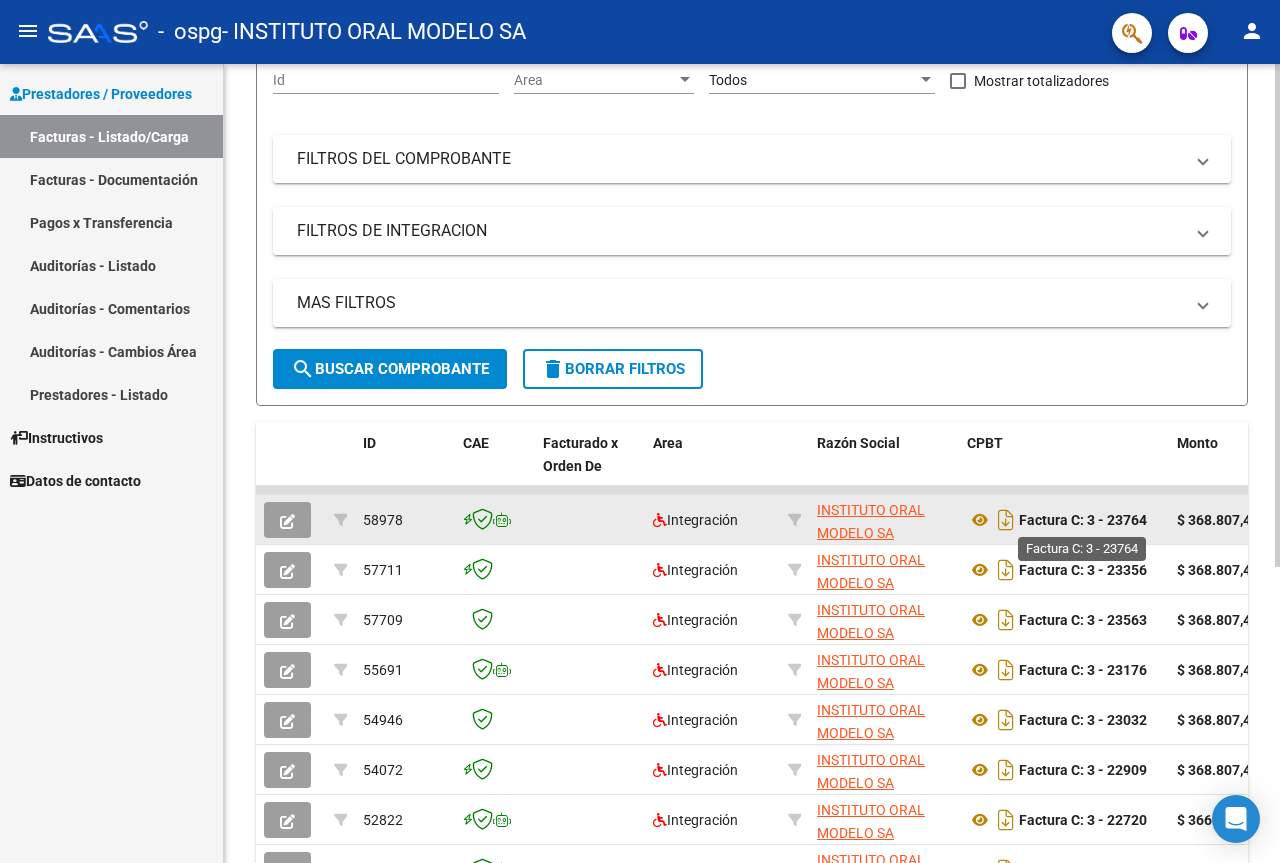 drag, startPoint x: 1115, startPoint y: 523, endPoint x: 1149, endPoint y: 524, distance: 34.0147 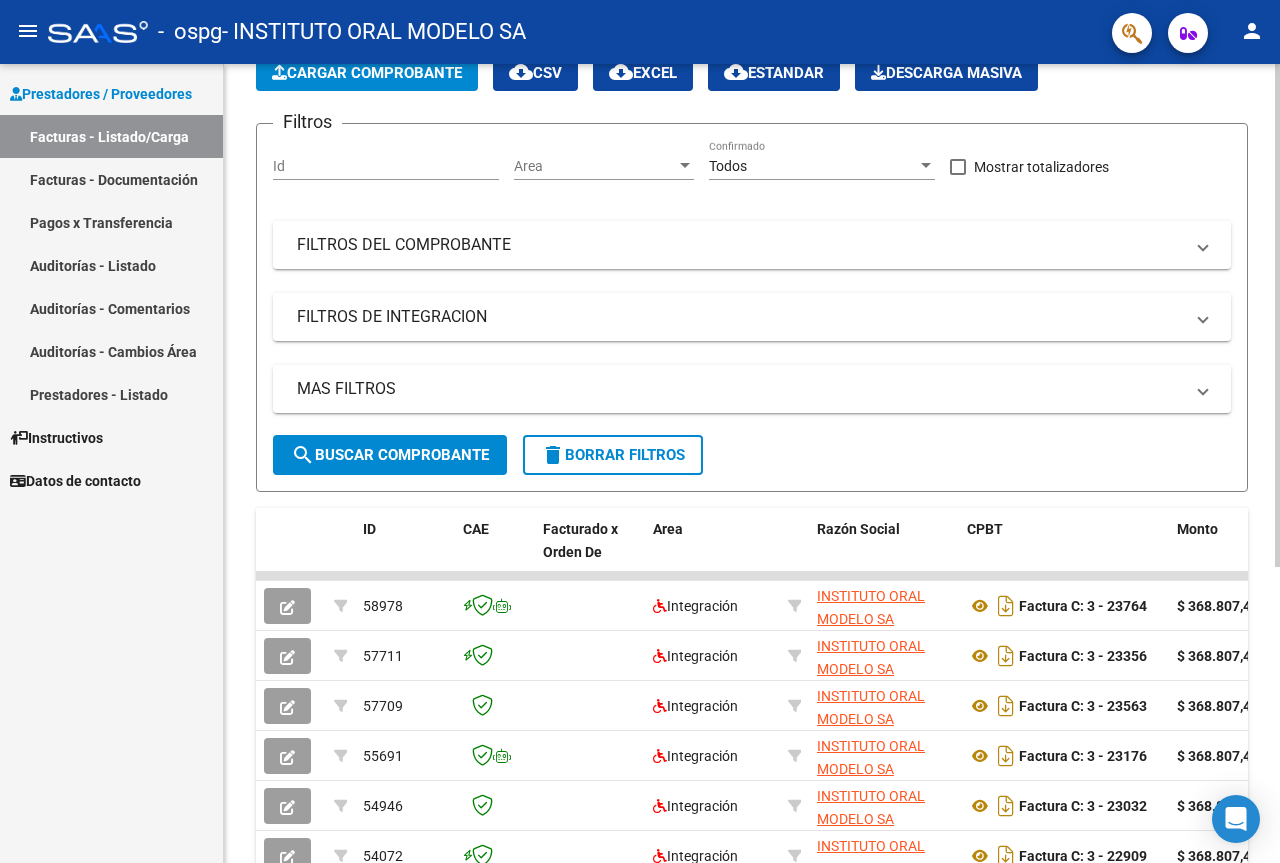 scroll, scrollTop: 0, scrollLeft: 0, axis: both 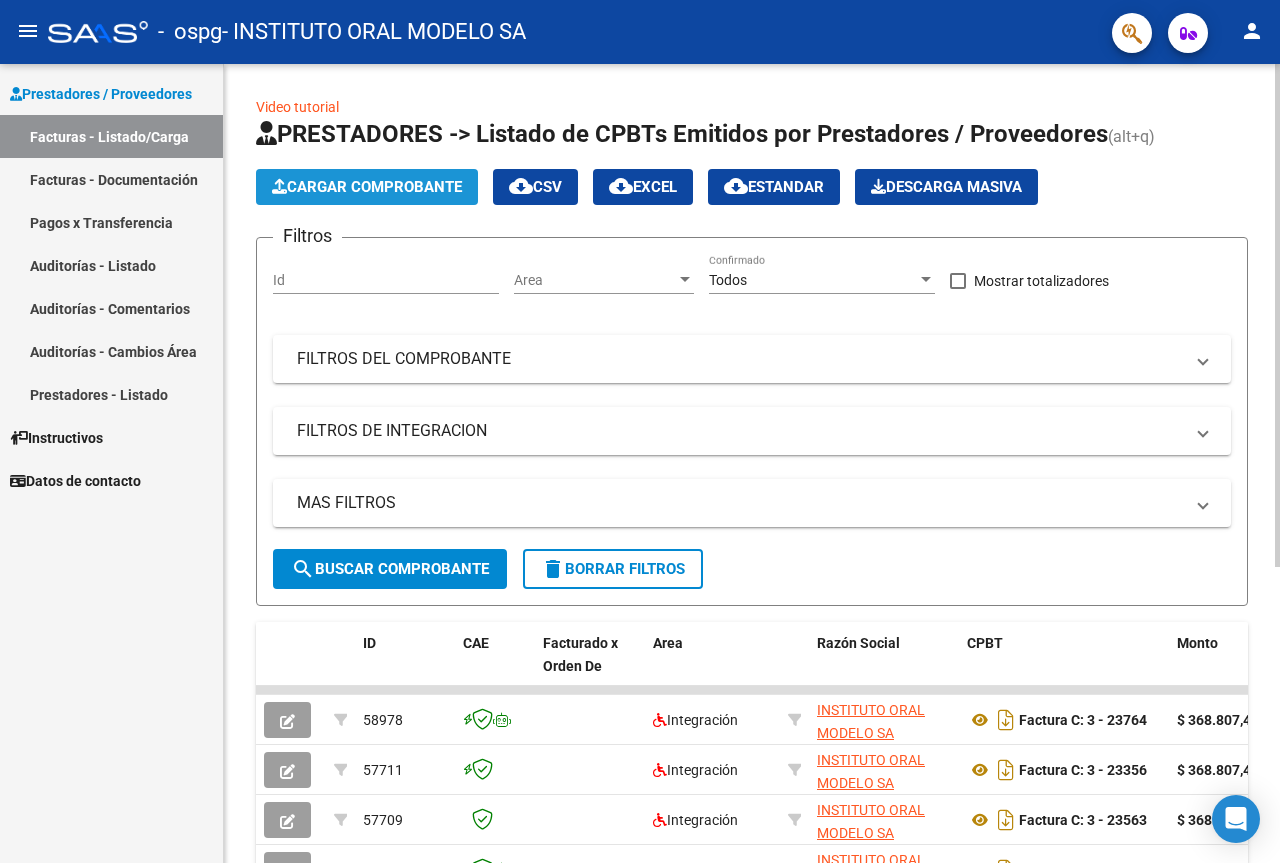 click on "Cargar Comprobante" 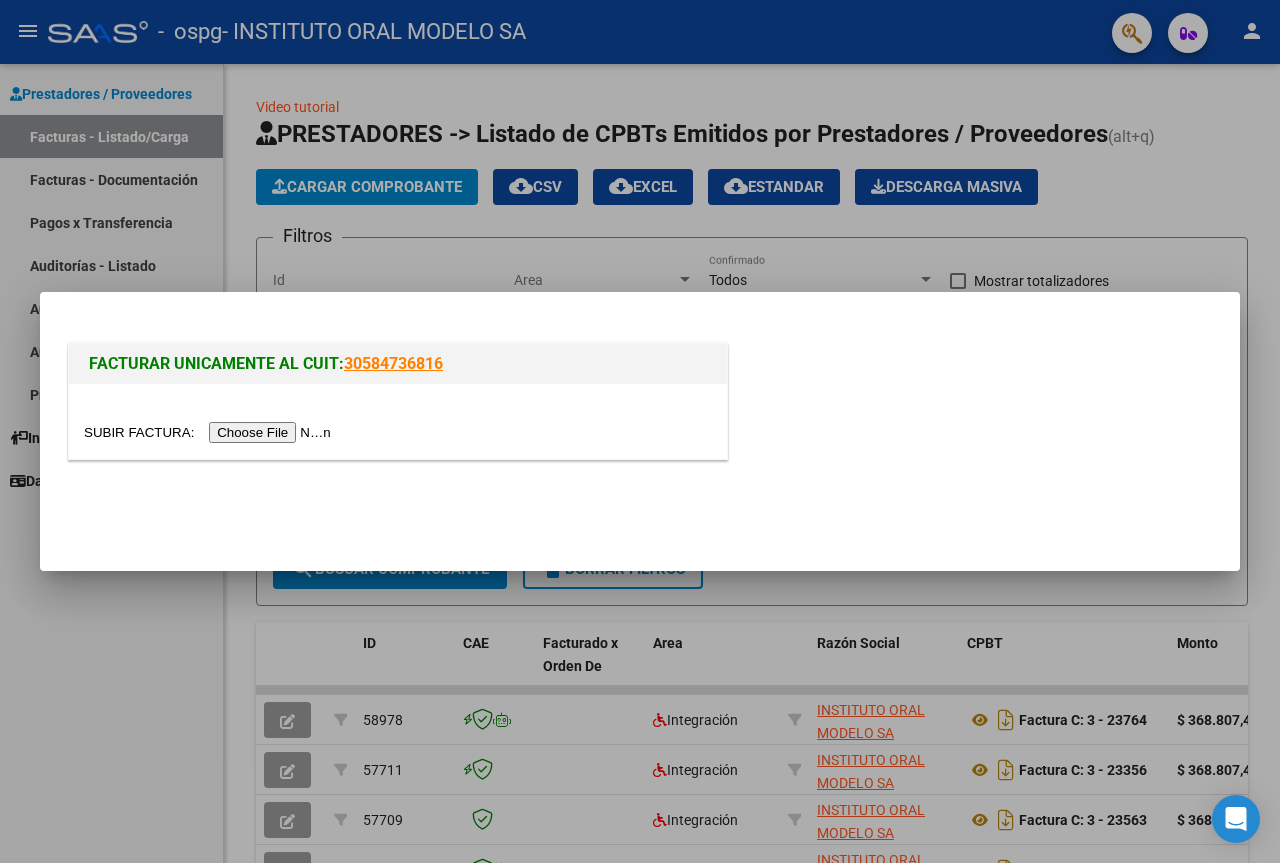 click at bounding box center [210, 432] 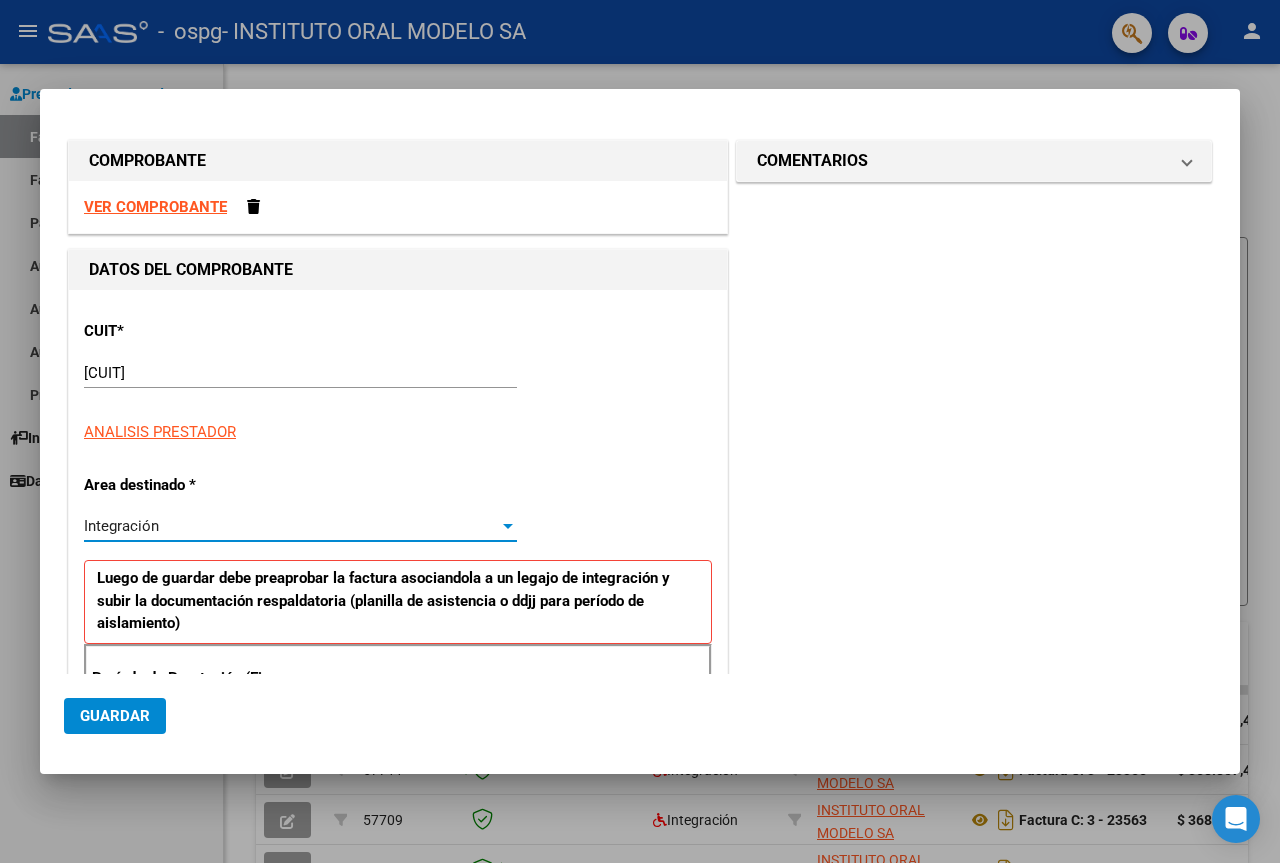 click on "Integración" at bounding box center (291, 526) 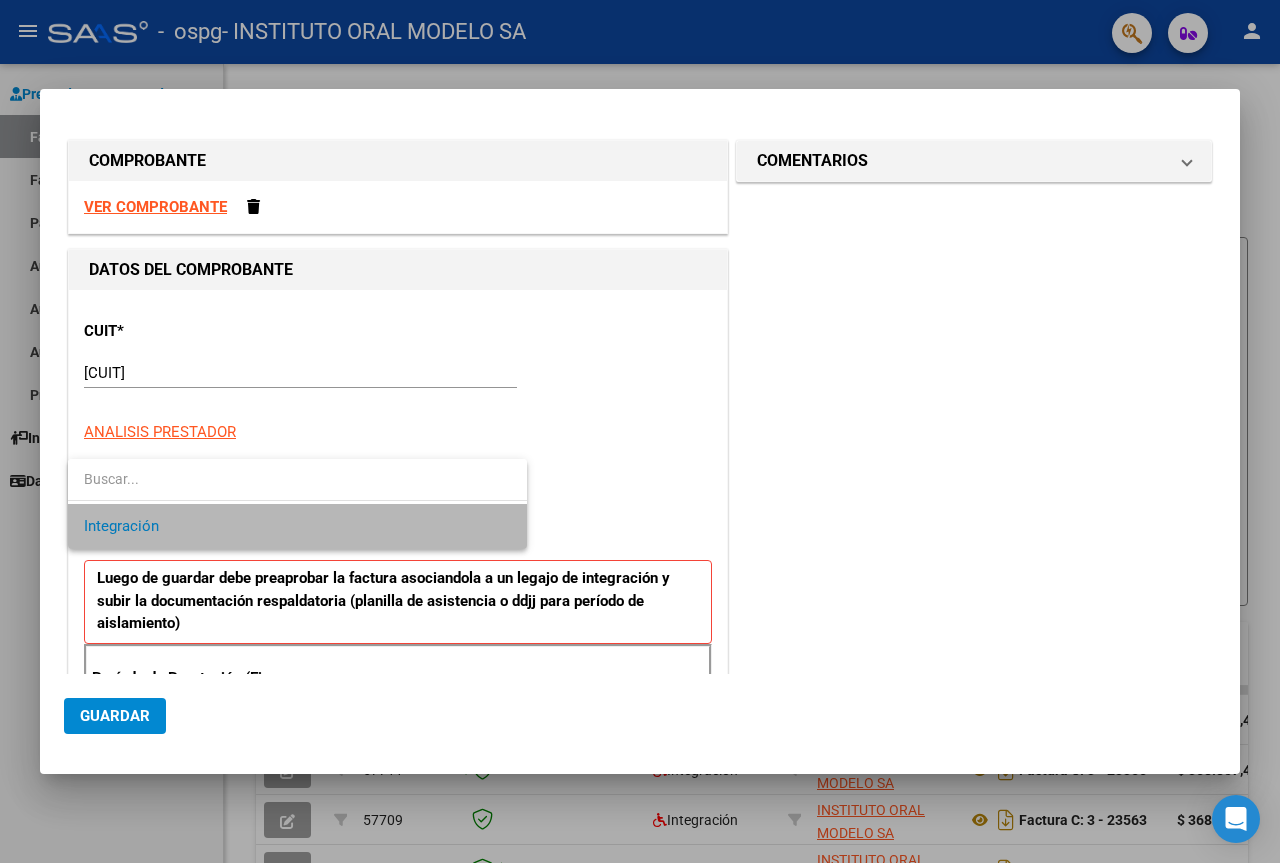 click on "Integración" at bounding box center (297, 526) 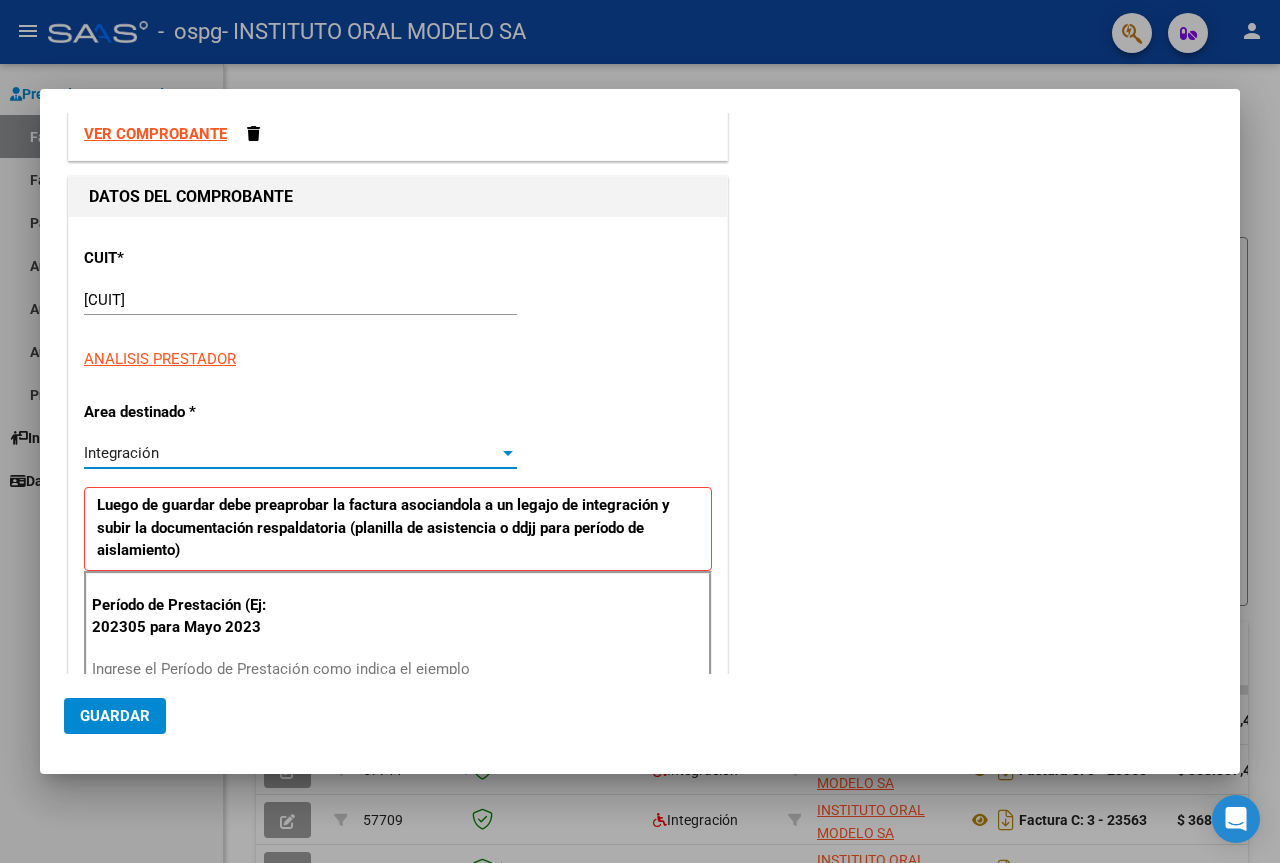 scroll, scrollTop: 200, scrollLeft: 0, axis: vertical 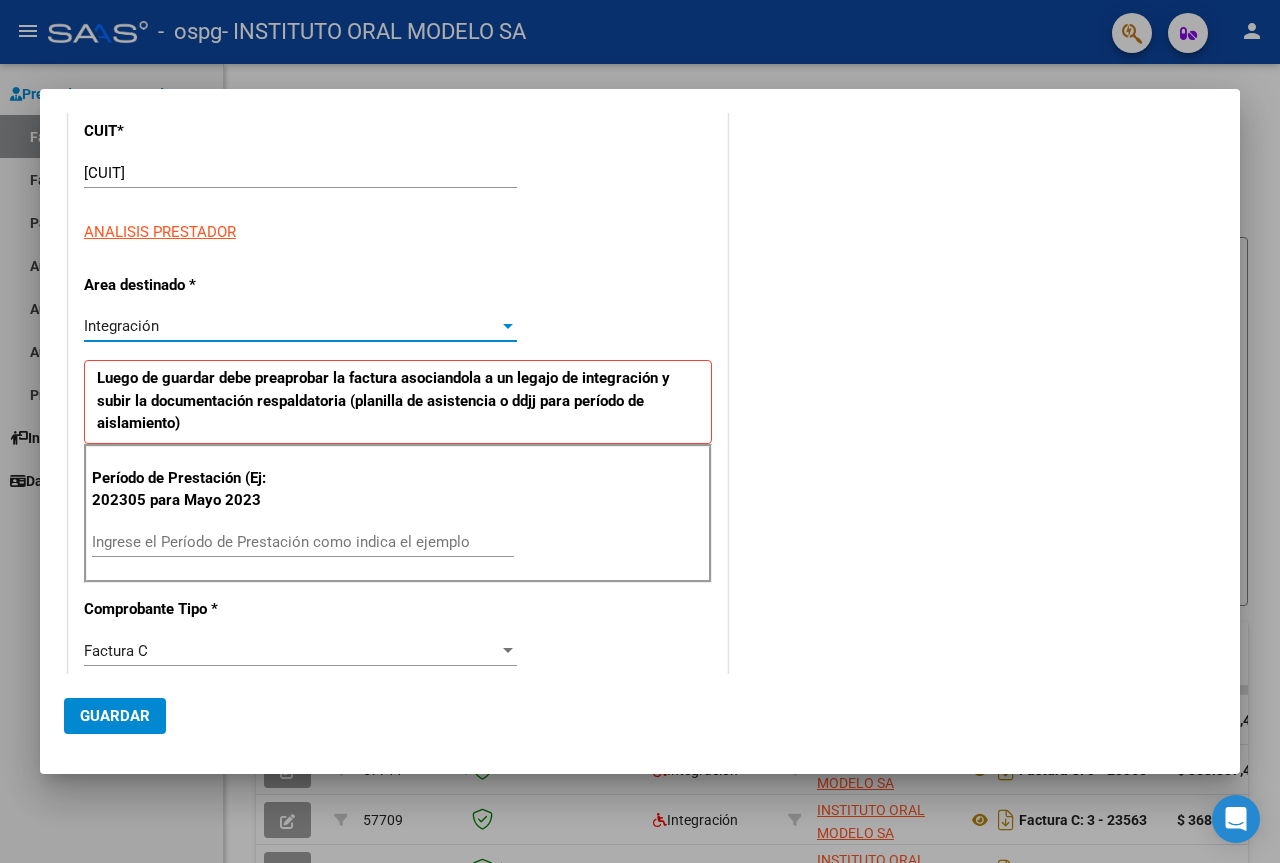 click on "Ingrese el Período de Prestación como indica el ejemplo" at bounding box center (303, 542) 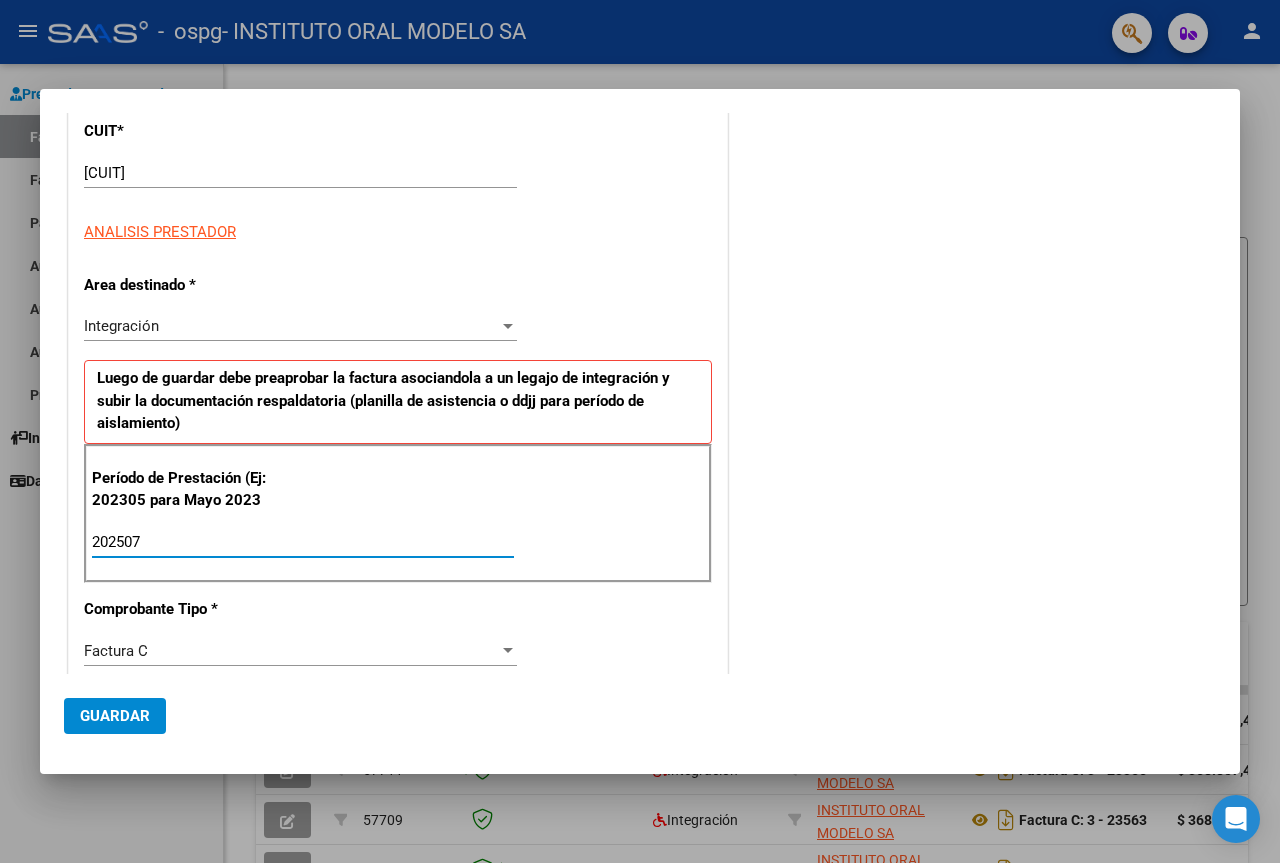 type on "202507" 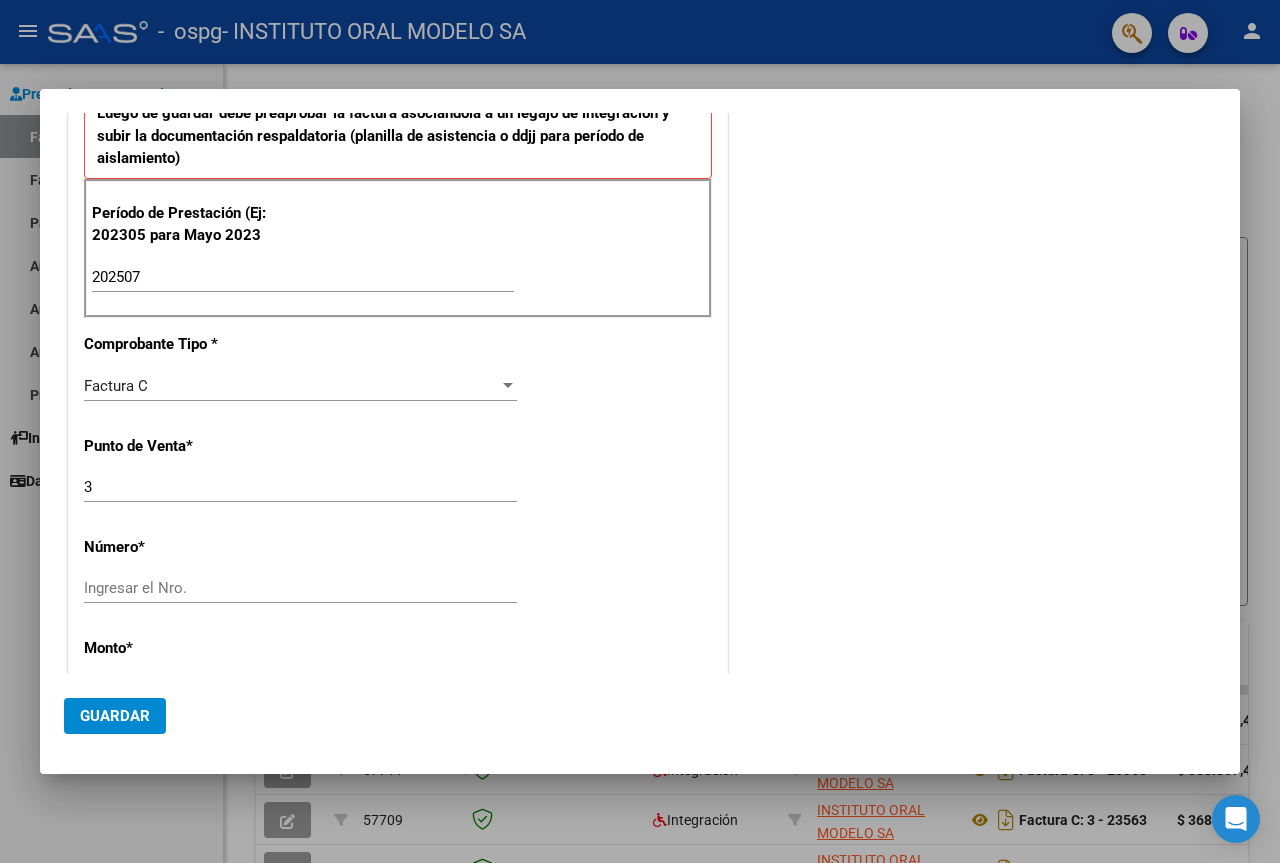 scroll, scrollTop: 500, scrollLeft: 0, axis: vertical 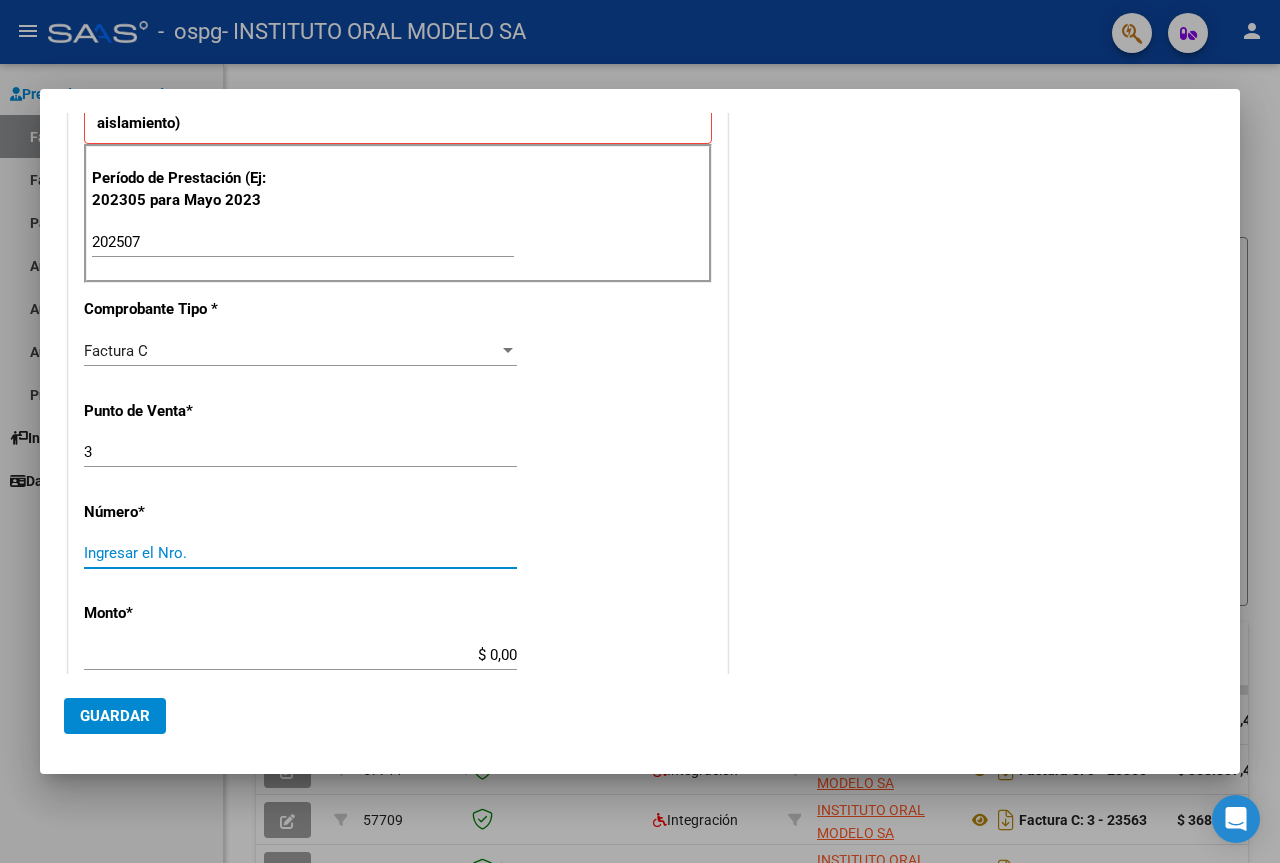 paste on "00023970" 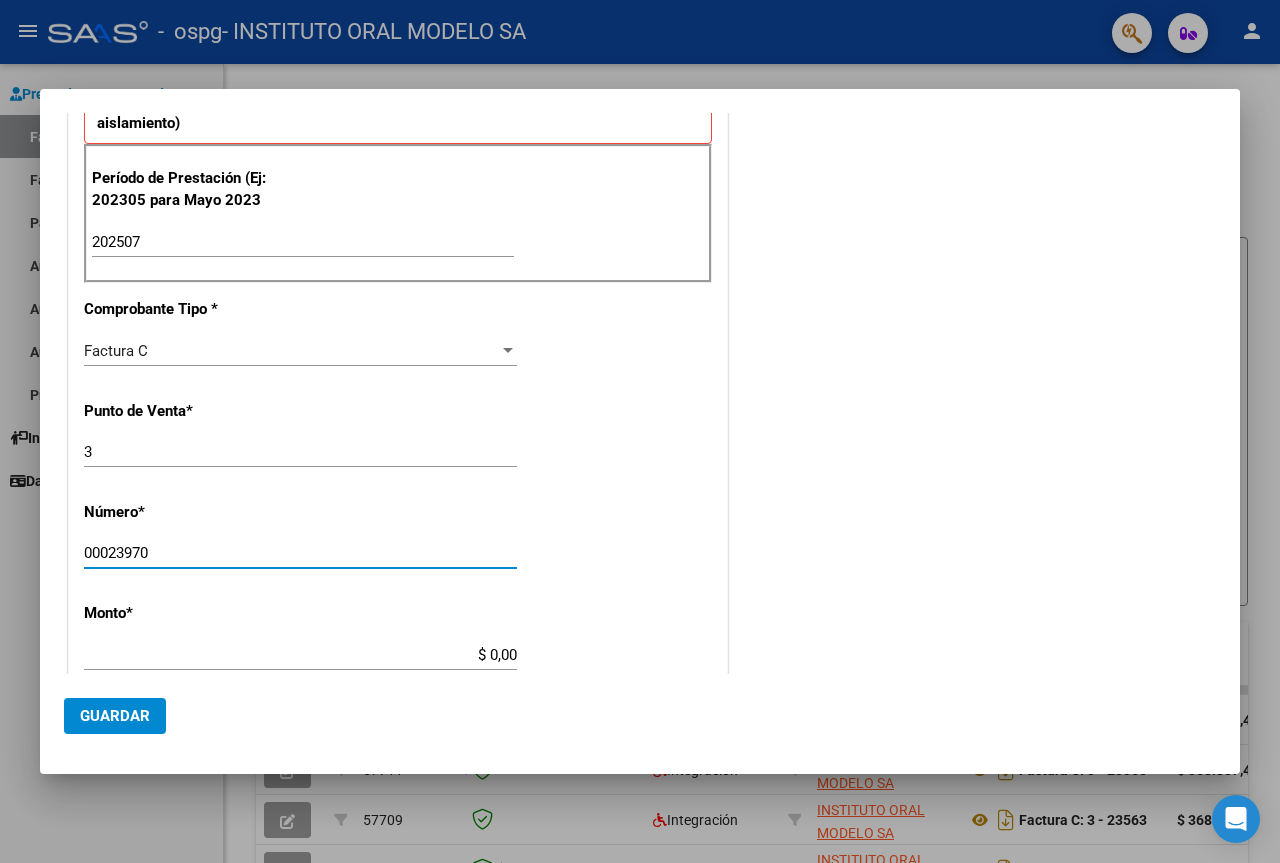 type on "00023970" 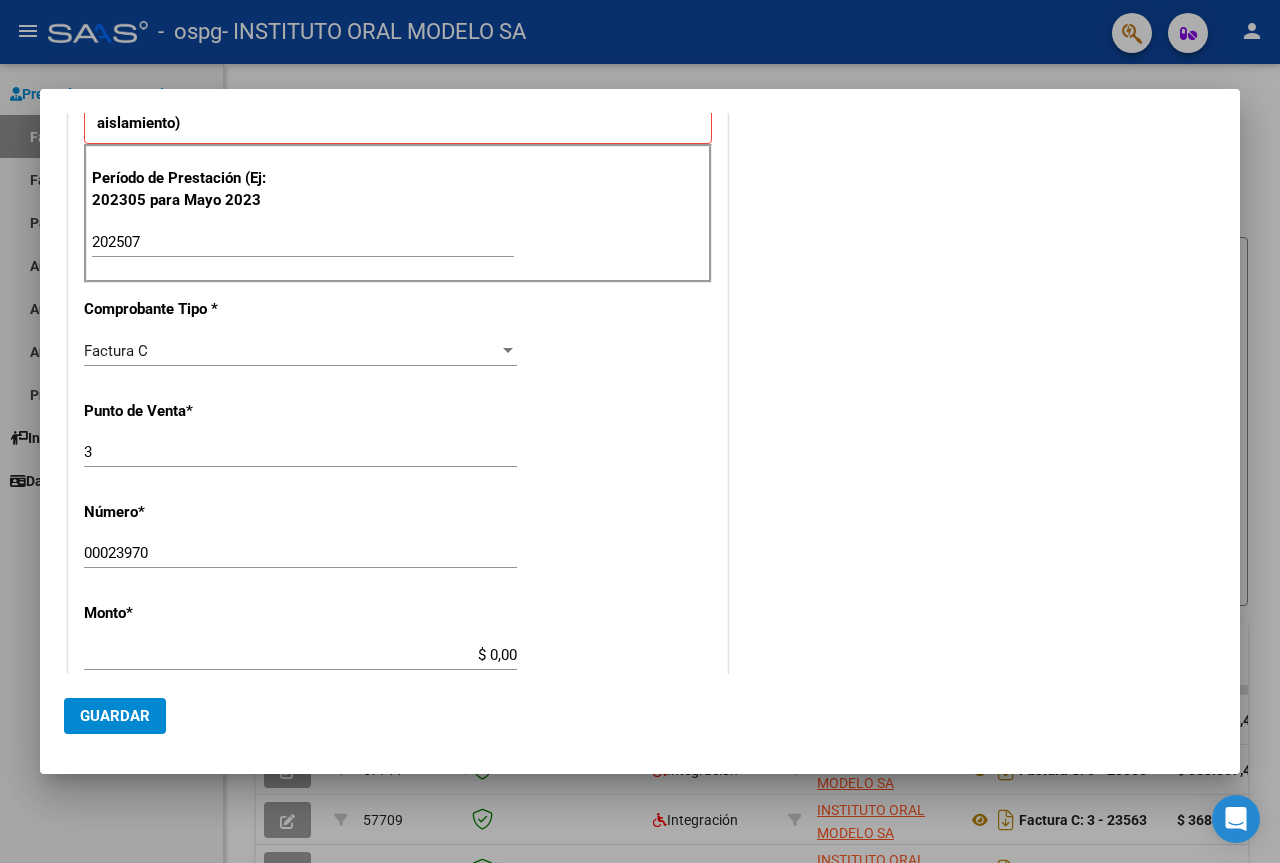 click on "CUIT * [CUIT] Ingresar CUIT ANALISIS PRESTADOR Area destinado * Integración Seleccionar Area Luego de guardar debe preaprobar la factura asociandola a un legajo de integración y subir la documentación respaldatoria (planilla de asistencia o ddjj para período de aislamiento) Período de Prestación (Ej: 202305 para Mayo 2023 202507 Ingrese el Período de Prestación como indica el ejemplo Comprobante Tipo * Factura C Seleccionar Tipo Punto de Venta * 3 Ingresar el Nro. Número * 00023970 Ingresar el Nro. Monto * $ 0,00 Ingresar el monto Fecha del Cpbt. * Ingresar la fecha CAE / CAEA (no ingrese CAI) Ingresar el CAE o CAEA (no ingrese CAI) Fecha de Vencimiento Ingresar la fecha Ref. Externa Ingresar la ref. N° Liquidación Ingresar el N° Liquidación" at bounding box center [398, 546] 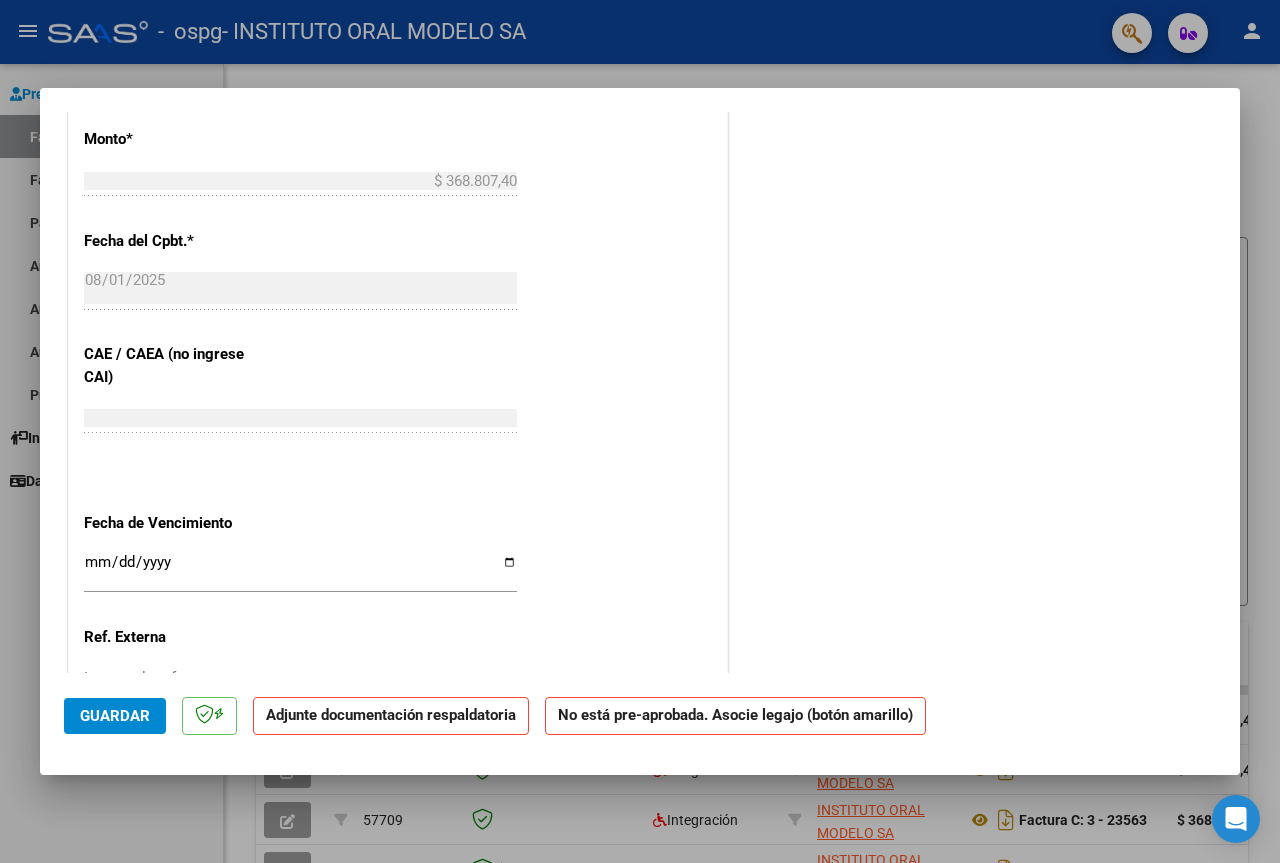 scroll, scrollTop: 1000, scrollLeft: 0, axis: vertical 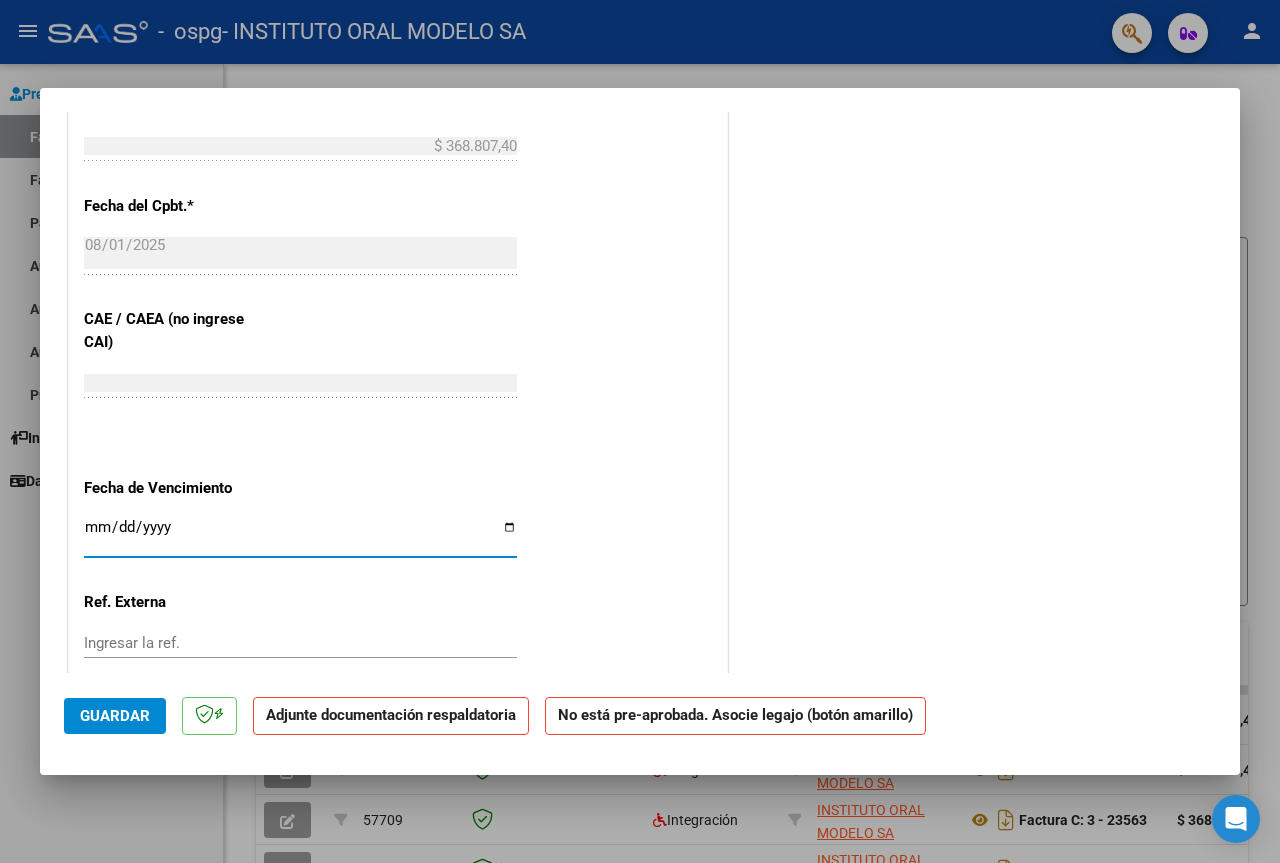 click on "Ingresar la fecha" at bounding box center (300, 535) 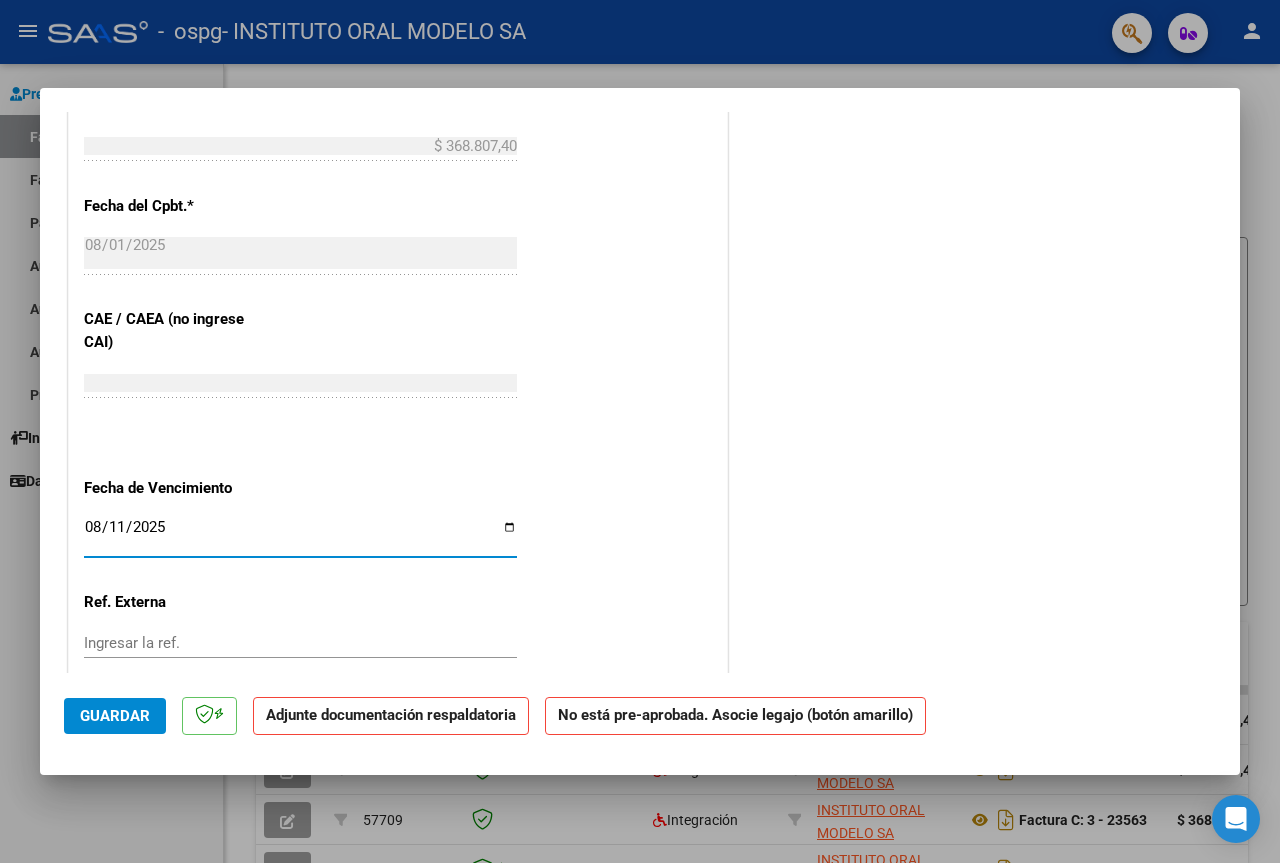 type on "2025-08-11" 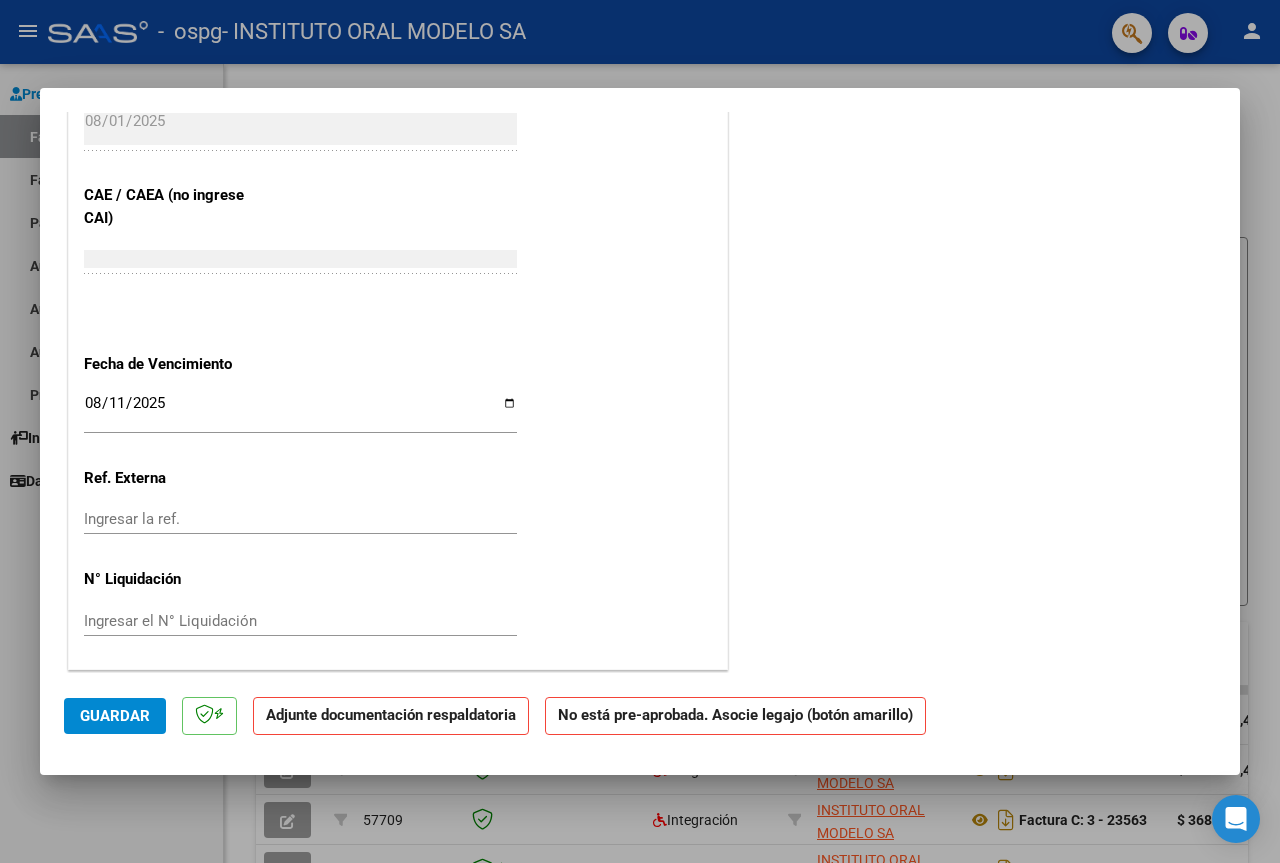 scroll, scrollTop: 1125, scrollLeft: 0, axis: vertical 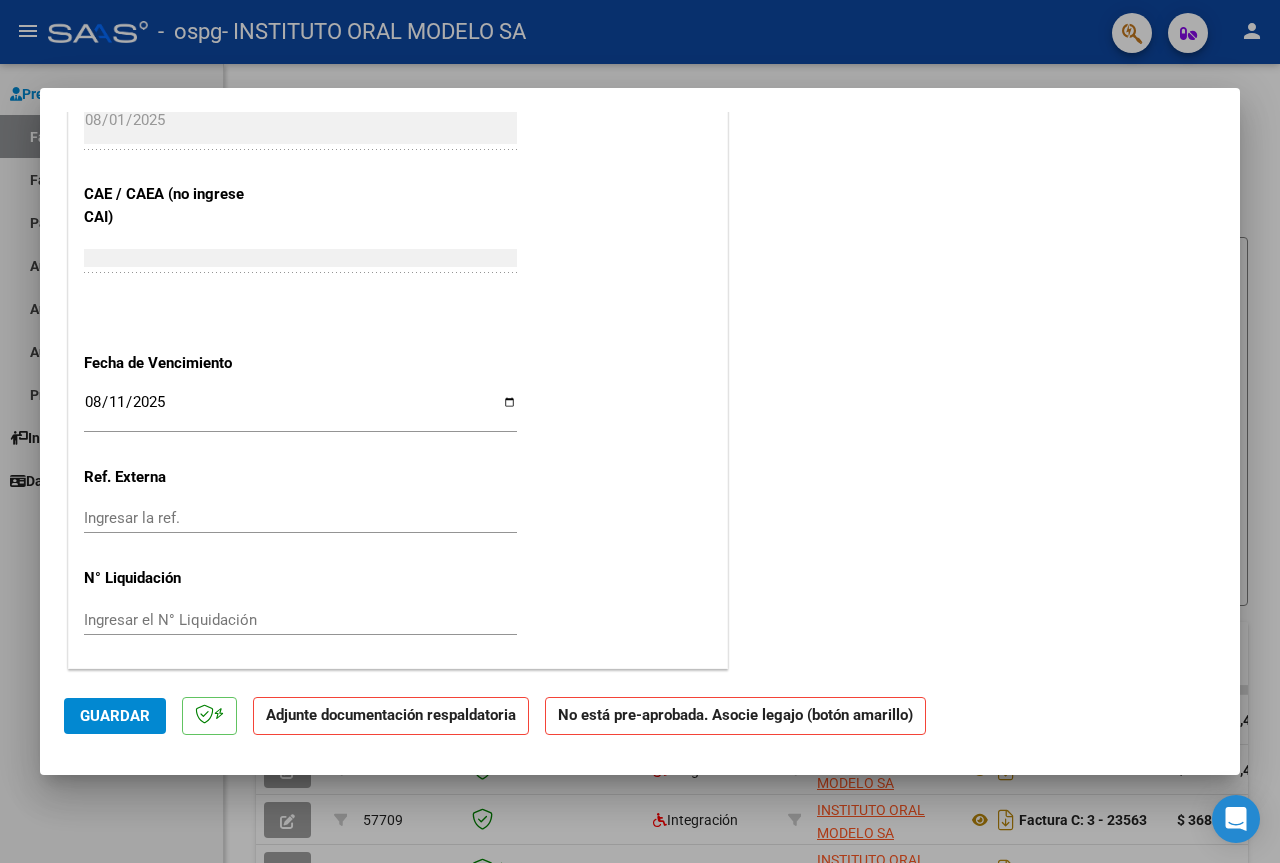 click on "Ingresar el N° Liquidación" at bounding box center (300, 620) 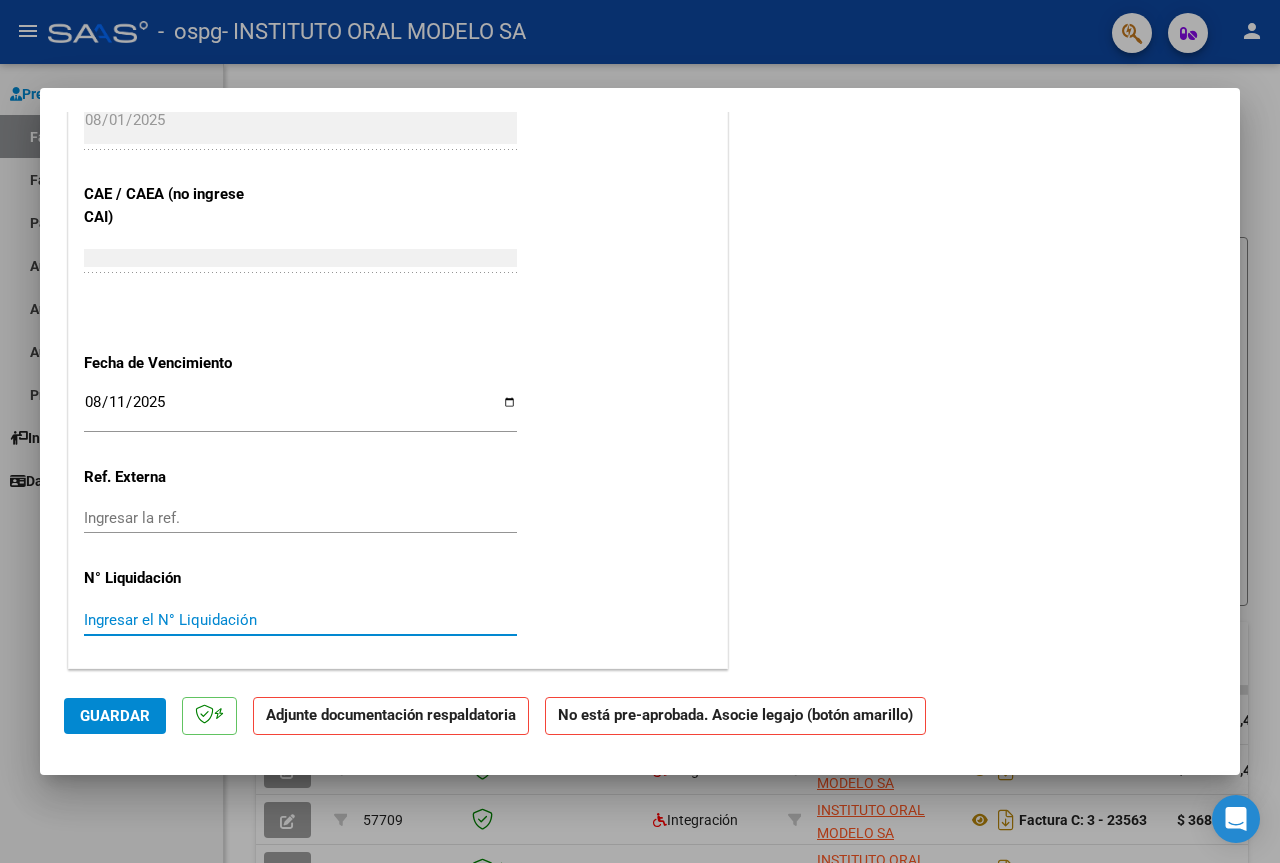 click on "CUIT * [CUIT] Ingresar CUIT ANALISIS PRESTADOR INSTITUTO ORAL MODELO SA ARCA Padrón Area destinado * Integración Seleccionar Area Período de Prestación (Ej: 202305 para Mayo 2023 202507 Ingrese el Período de Prestación como indica el ejemplo Comprobante Tipo * Factura C Seleccionar Tipo Punto de Venta * 3 Ingresar el Nro. Número * 23970 Ingresar el Nro. Monto * $ 368.807,40 Ingresar el monto Fecha del Cpbt. * 2025-08-01 Ingresar la fecha CAE / CAEA (no ingrese CAI) 75311638790830 Ingresar el CAE o CAEA (no ingrese CAI) Fecha de Vencimiento 2025-08-11 Ingresar la fecha Ref. Externa Ingresar la ref. N° Liquidación Ingresar el N° Liquidación" at bounding box center [398, -65] 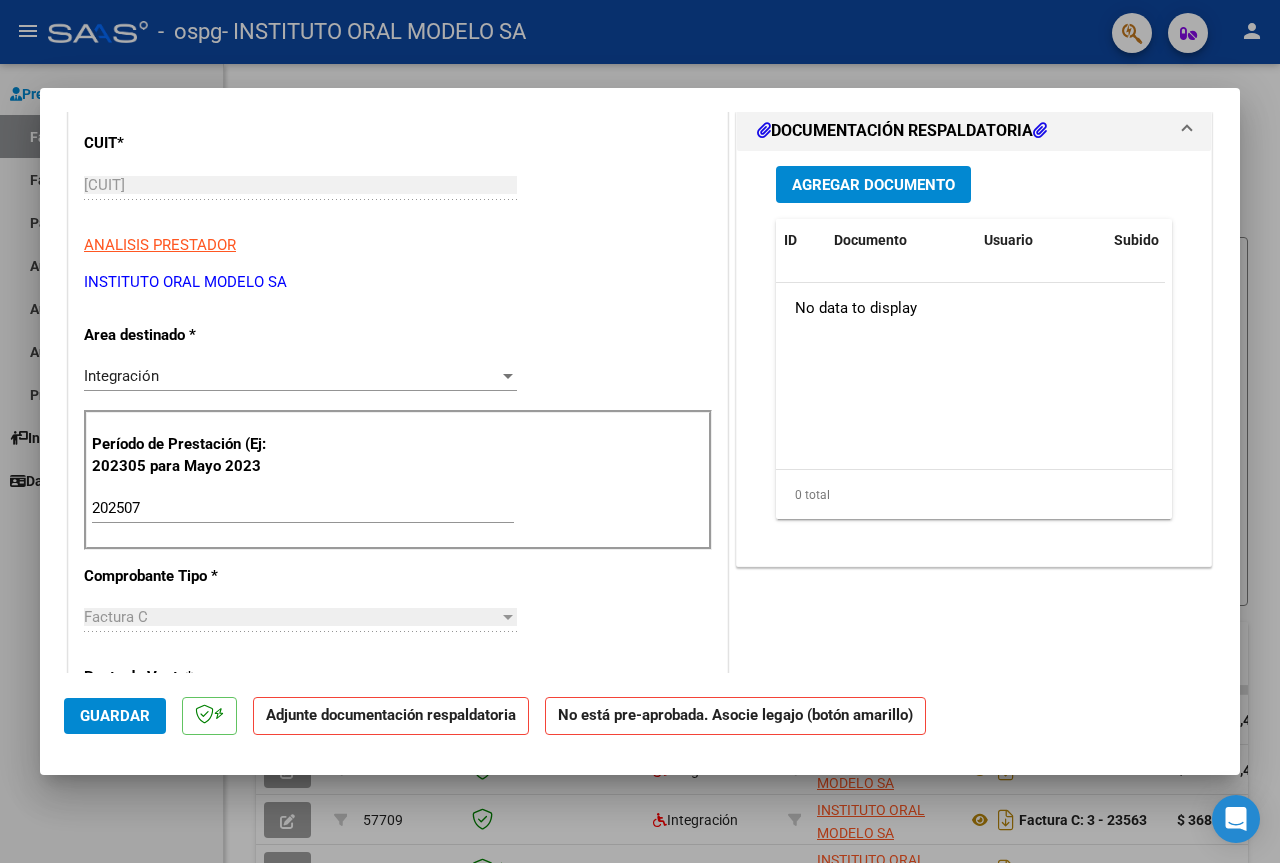 scroll, scrollTop: 0, scrollLeft: 0, axis: both 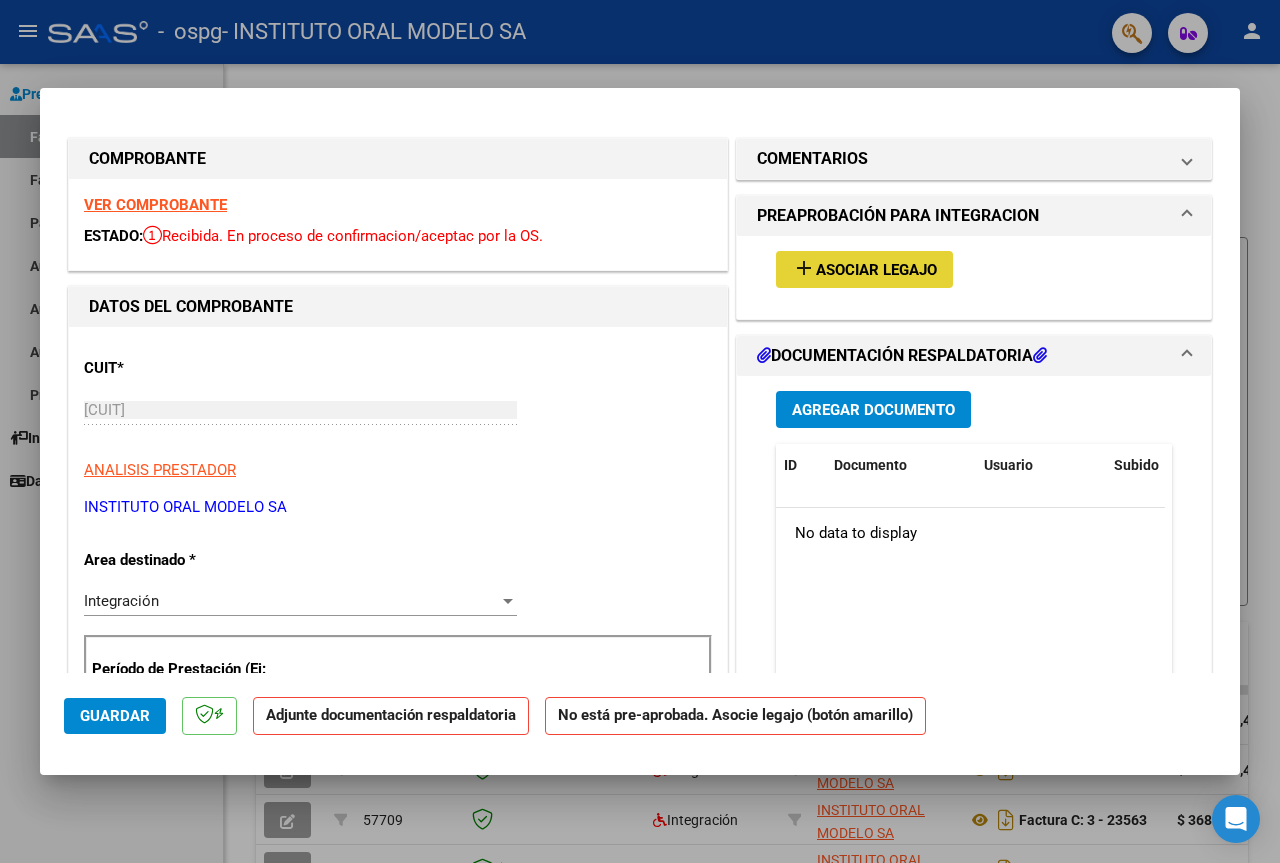 click on "Asociar Legajo" at bounding box center [876, 270] 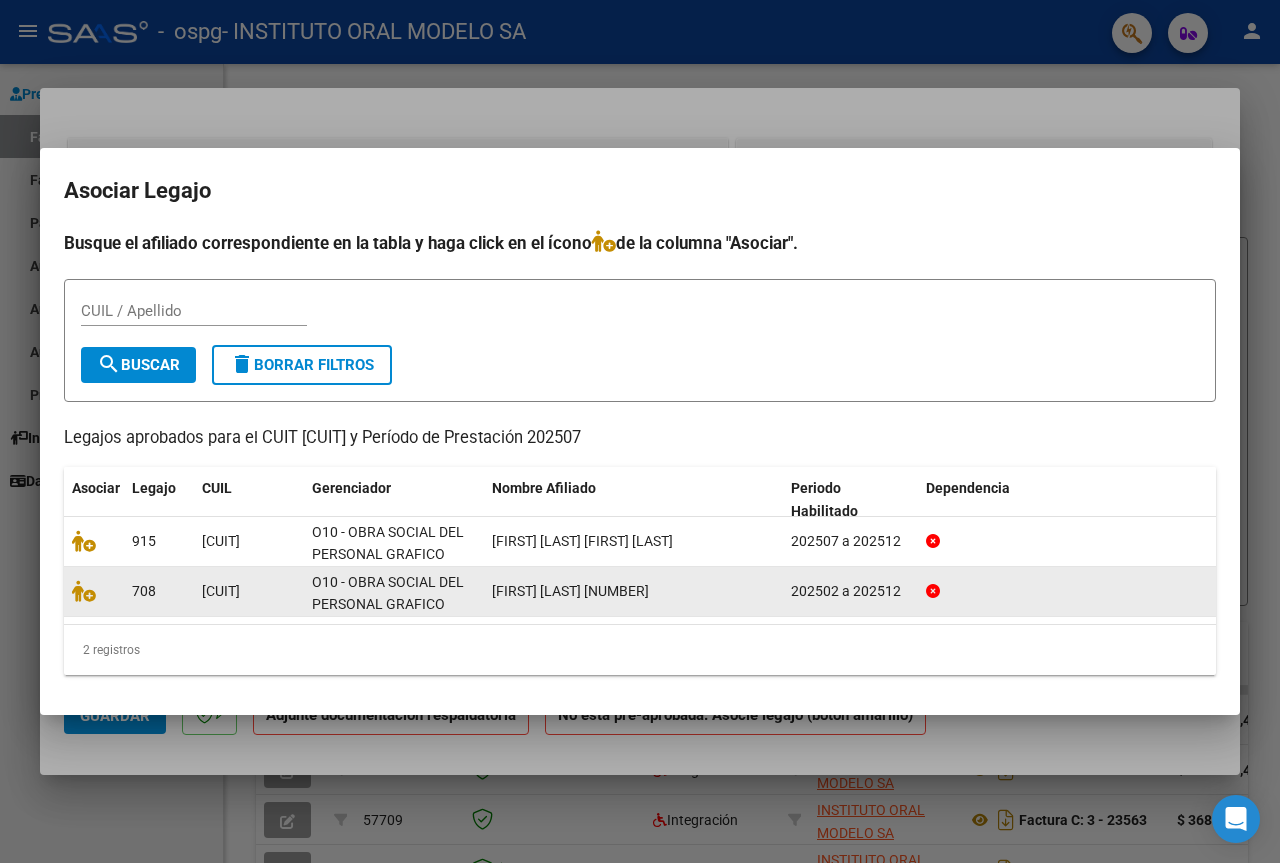 click on "708" 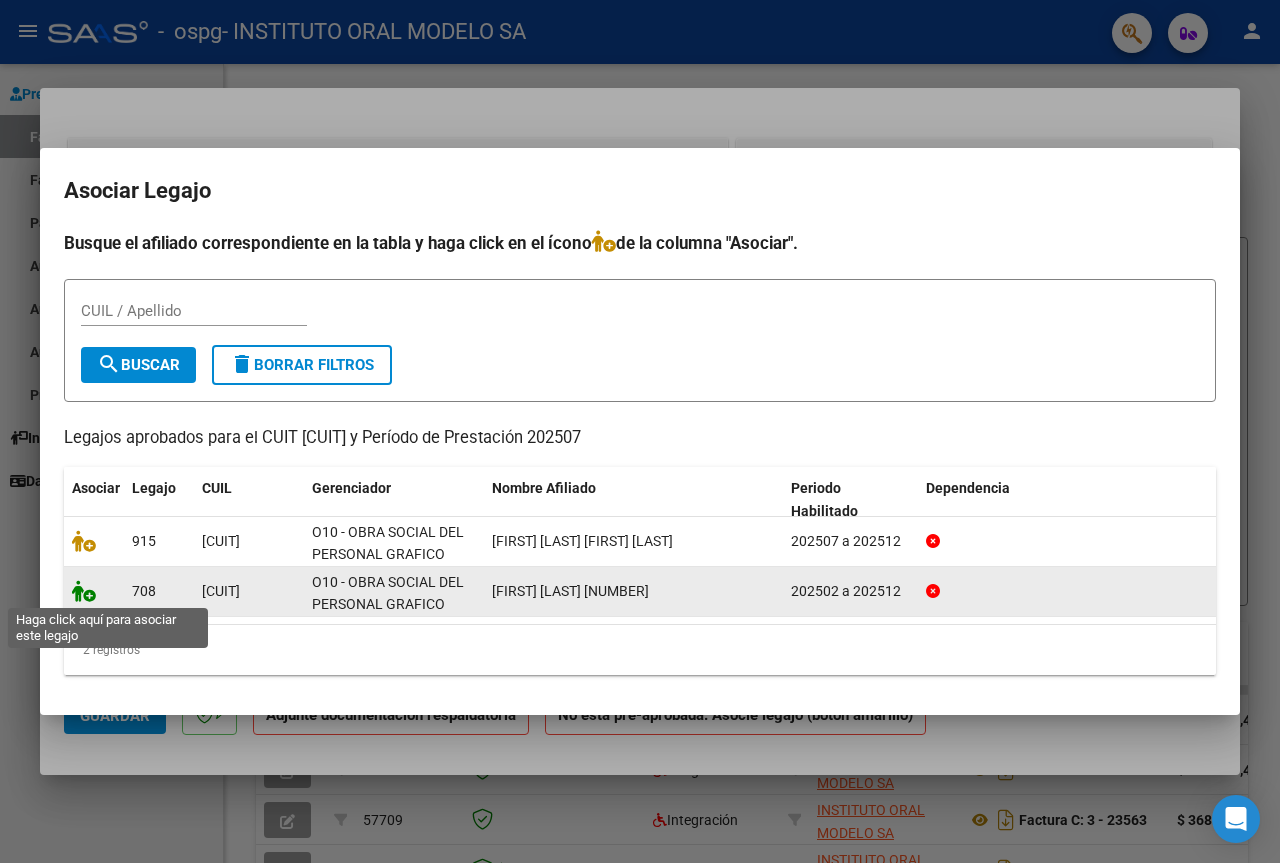 click 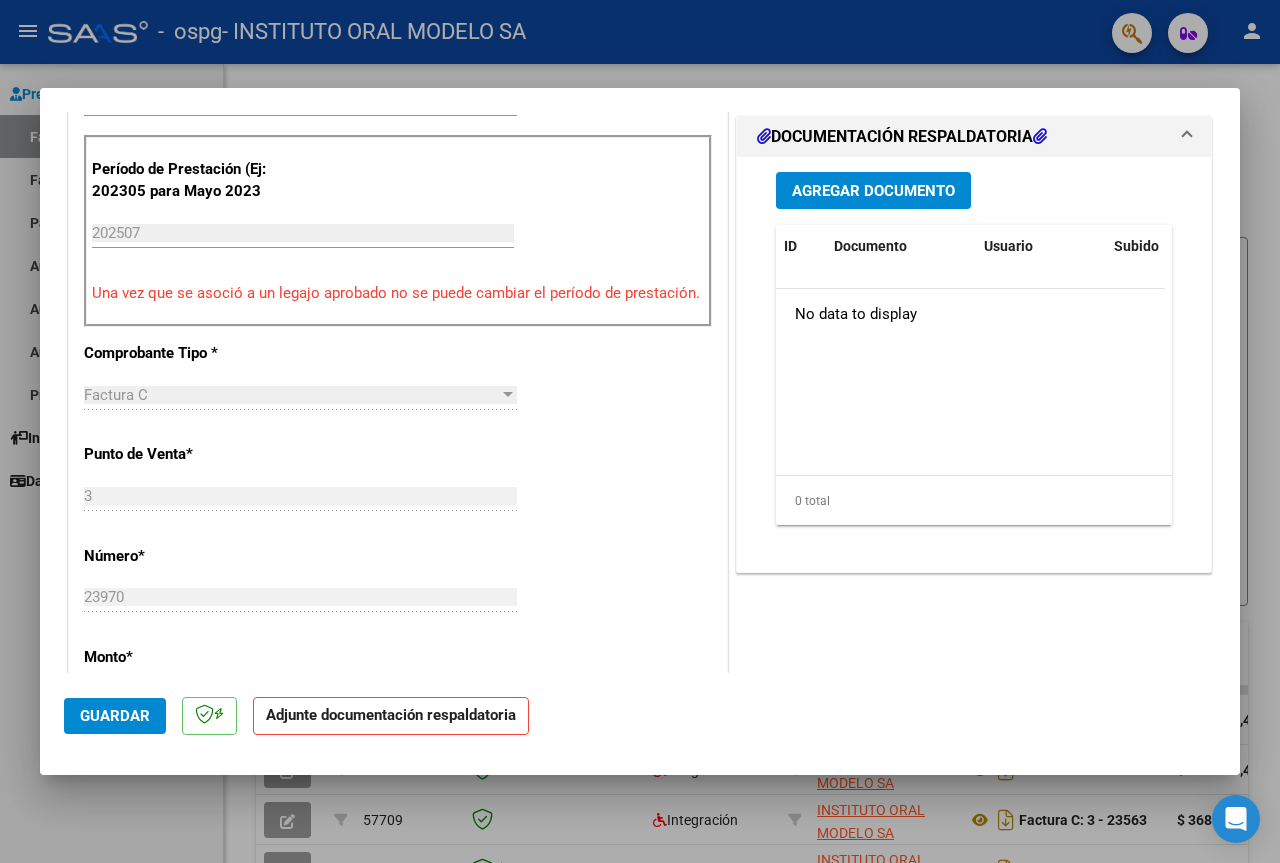 scroll, scrollTop: 400, scrollLeft: 0, axis: vertical 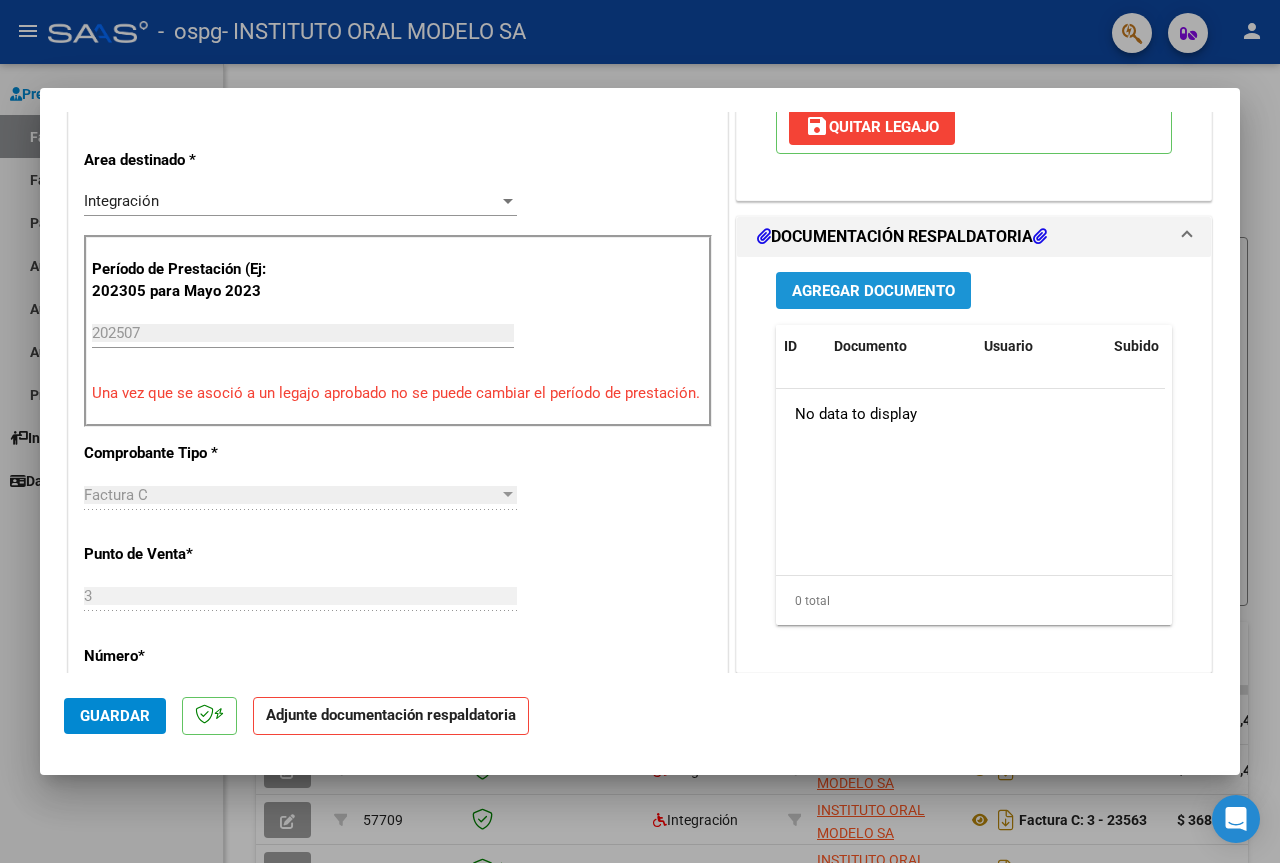 click on "Agregar Documento" at bounding box center [873, 291] 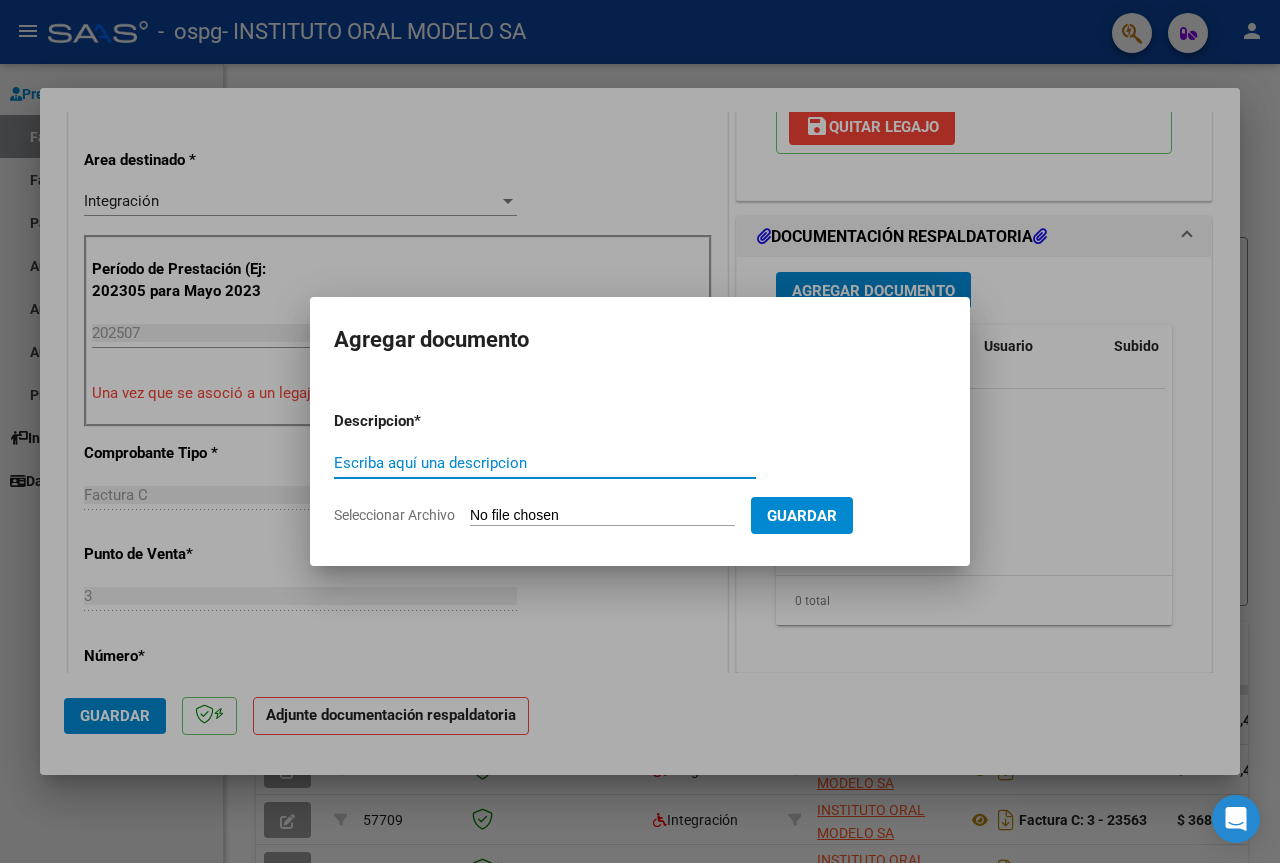 click on "Escriba aquí una descripcion" at bounding box center [545, 463] 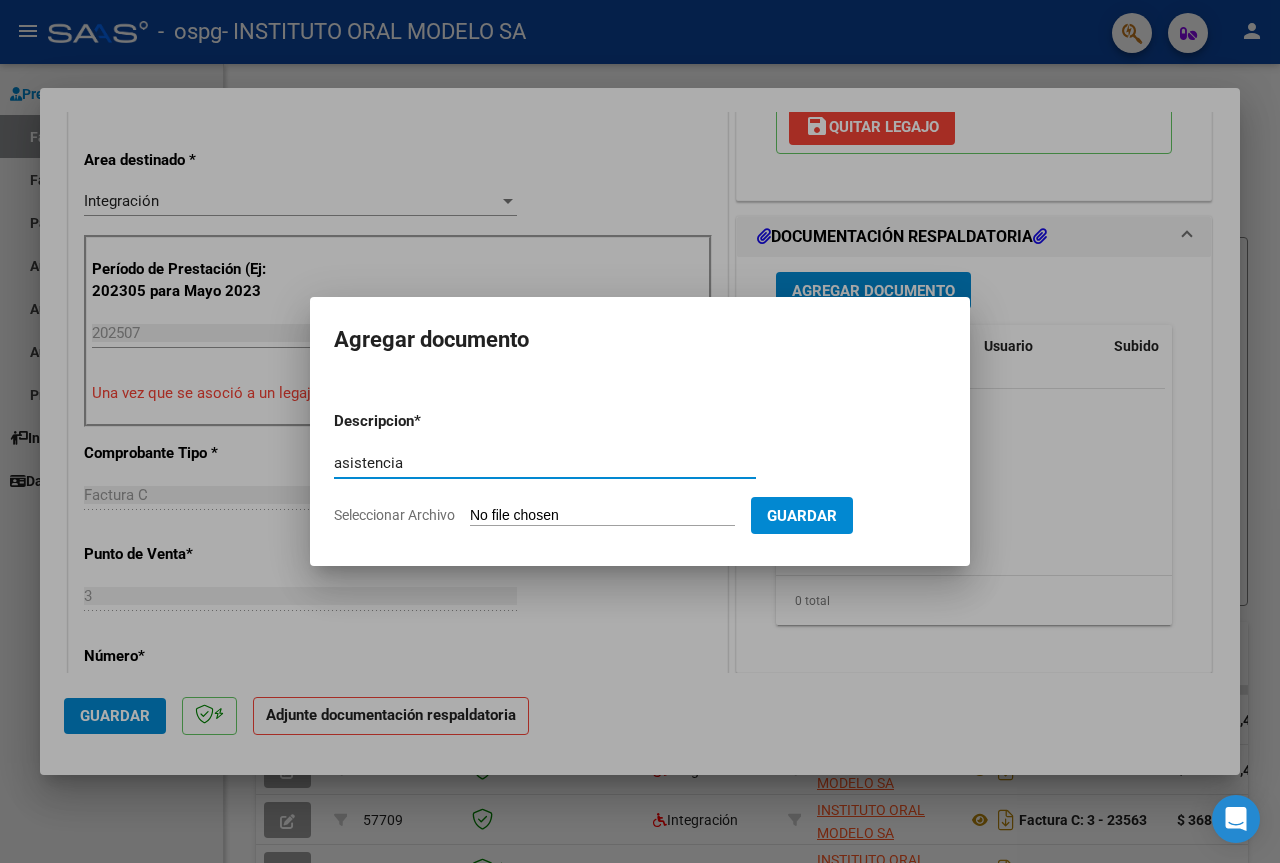 type on "asistencia" 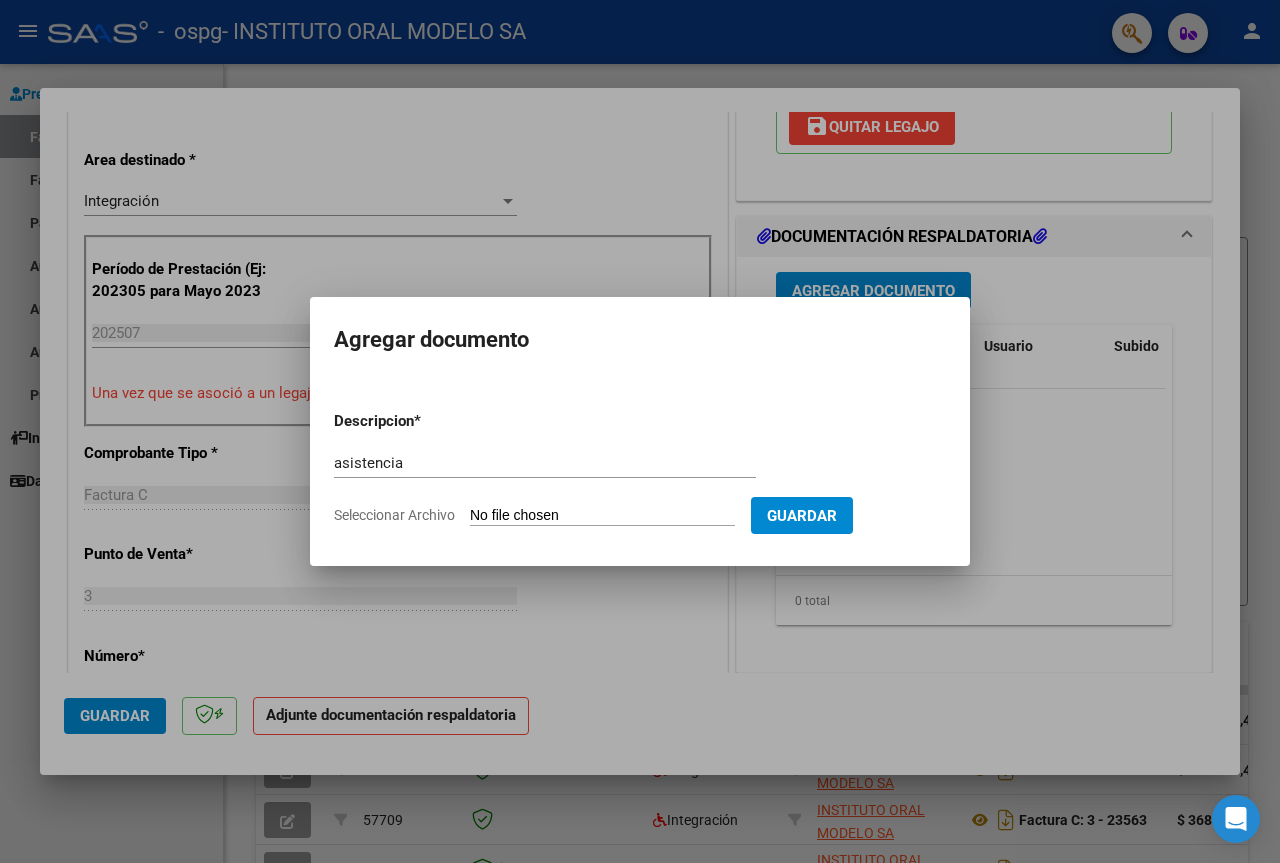 click on "Seleccionar Archivo" at bounding box center [602, 516] 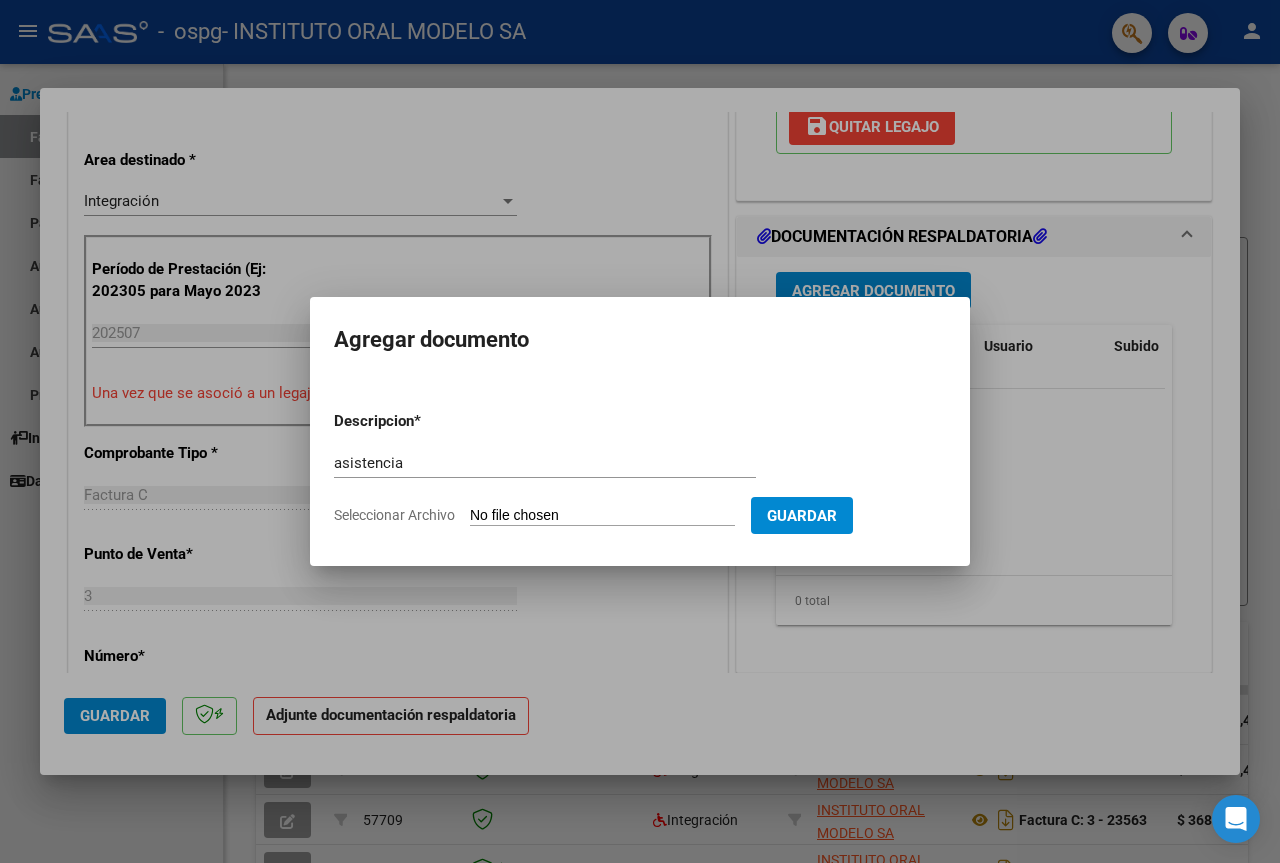 type on "C:\fakepath\ASISTENCIA [FIRST] [LAST] (1).pdf" 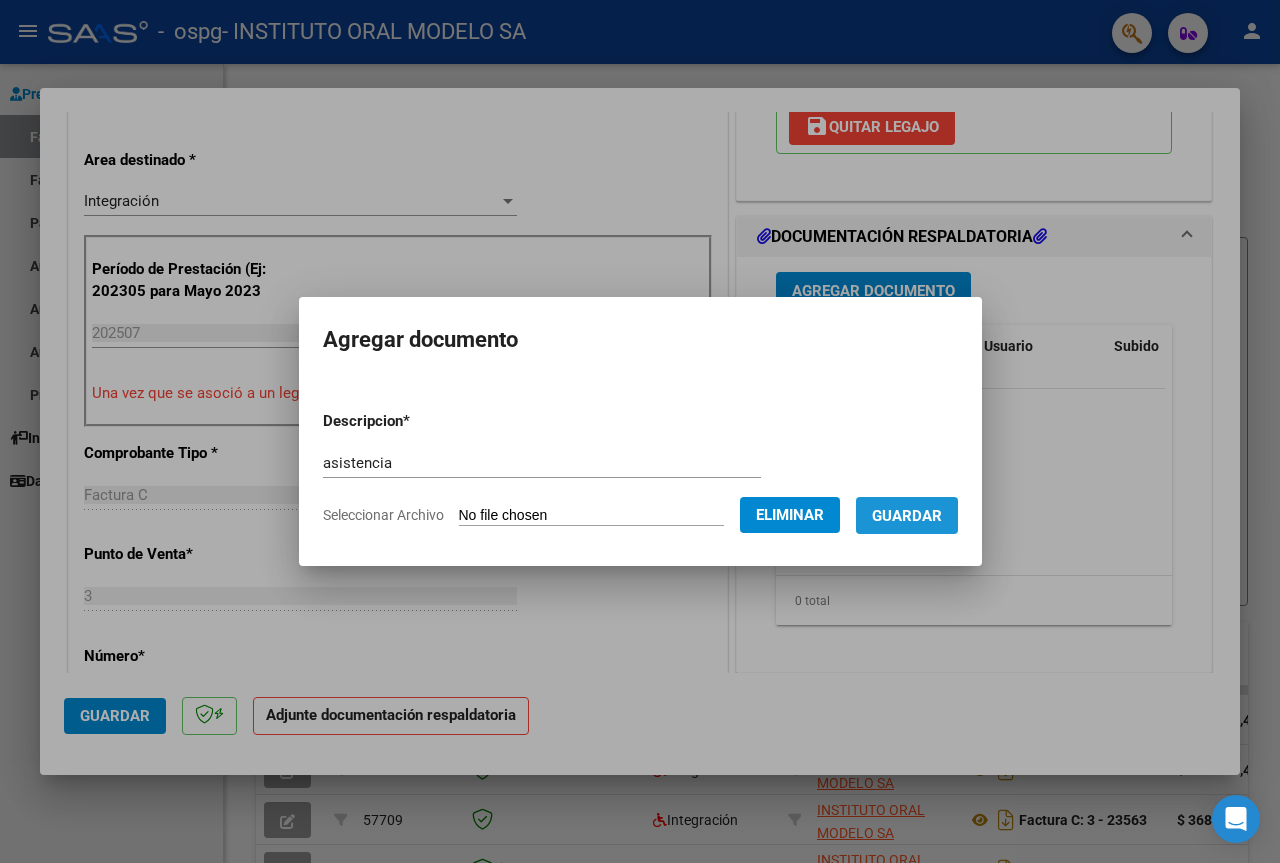 click on "Guardar" at bounding box center (907, 516) 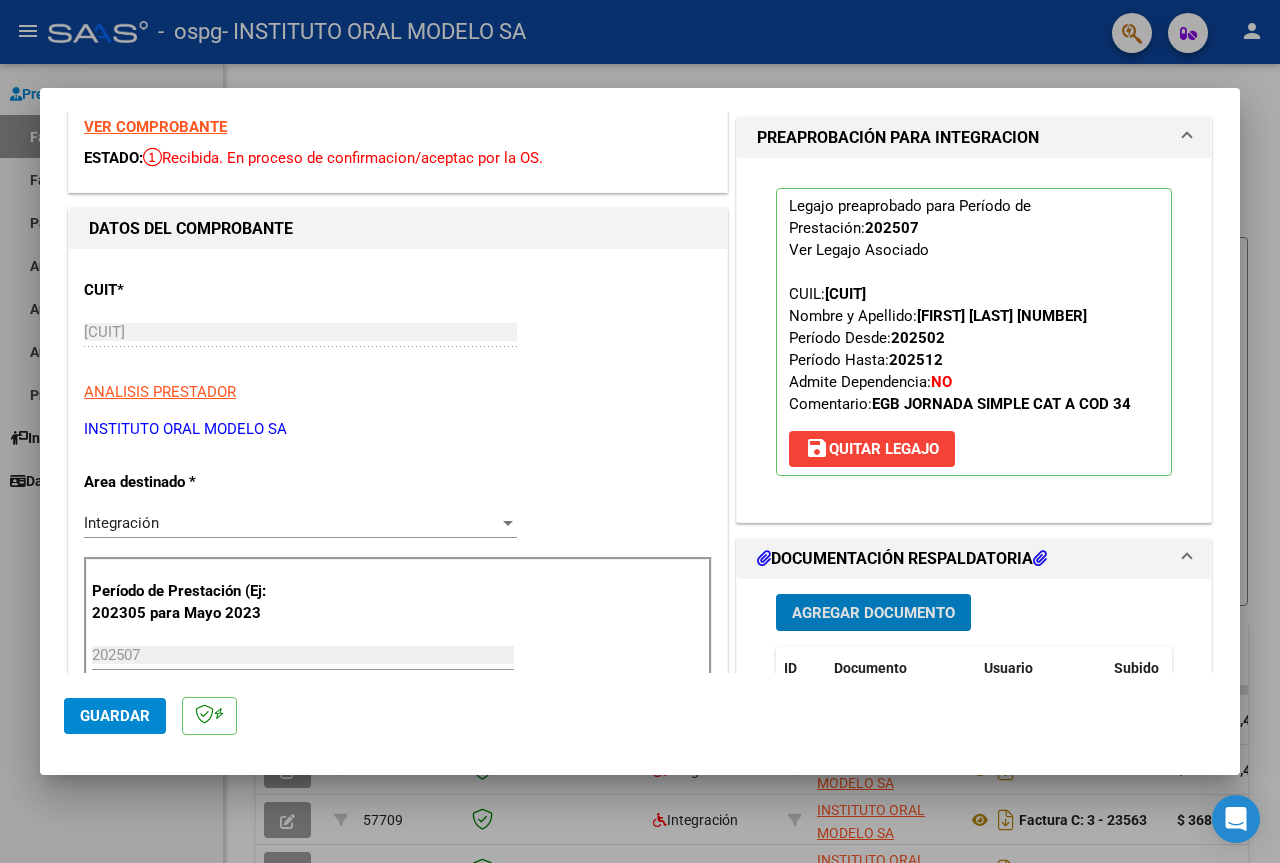scroll, scrollTop: 378, scrollLeft: 0, axis: vertical 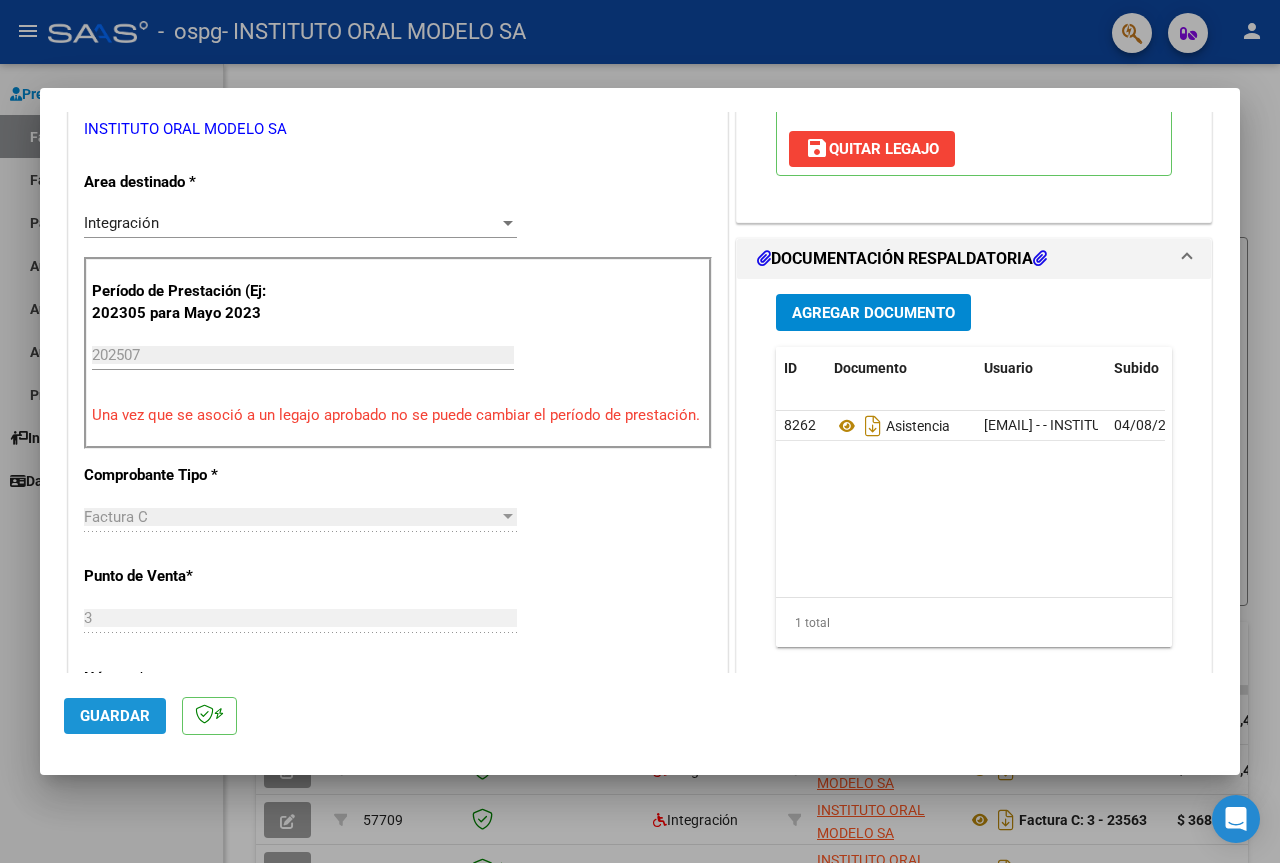 click on "Guardar" 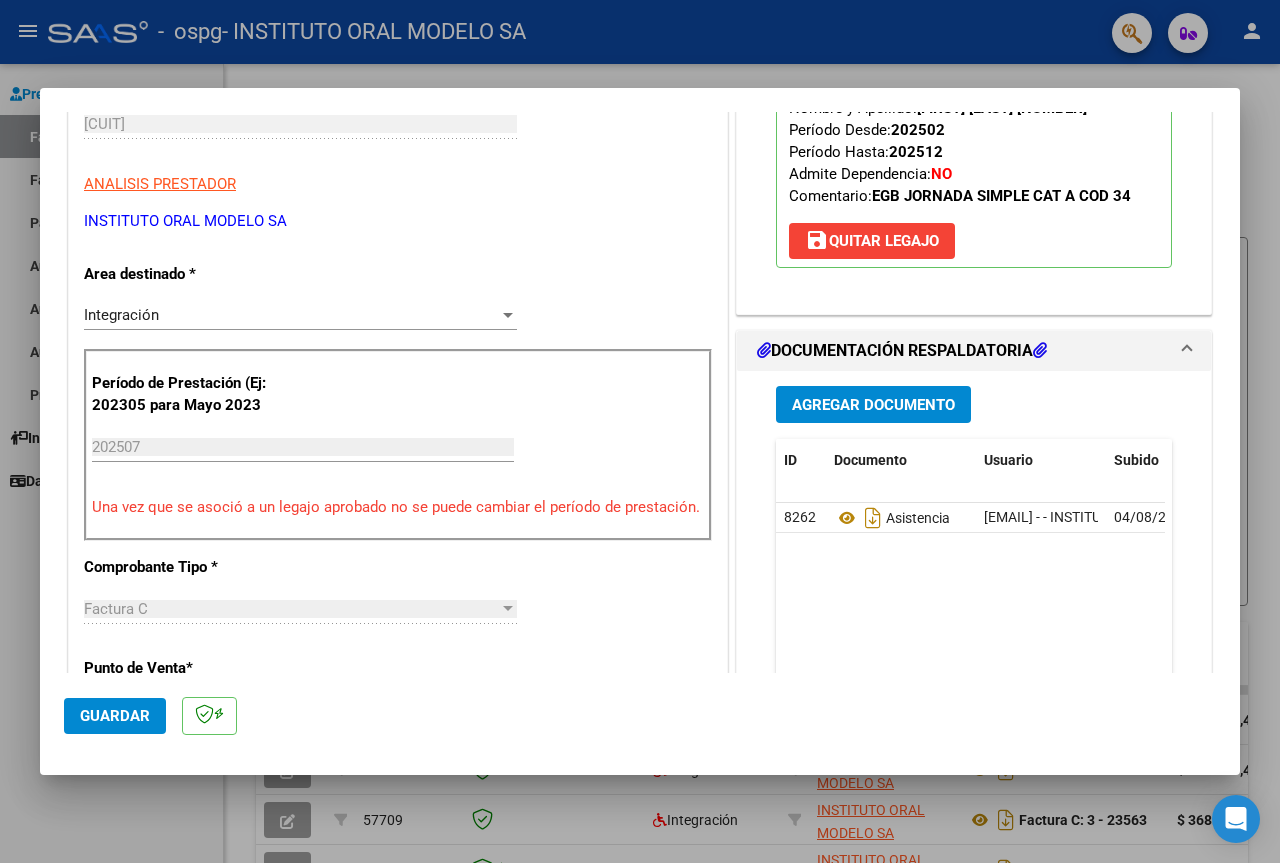 scroll, scrollTop: 0, scrollLeft: 0, axis: both 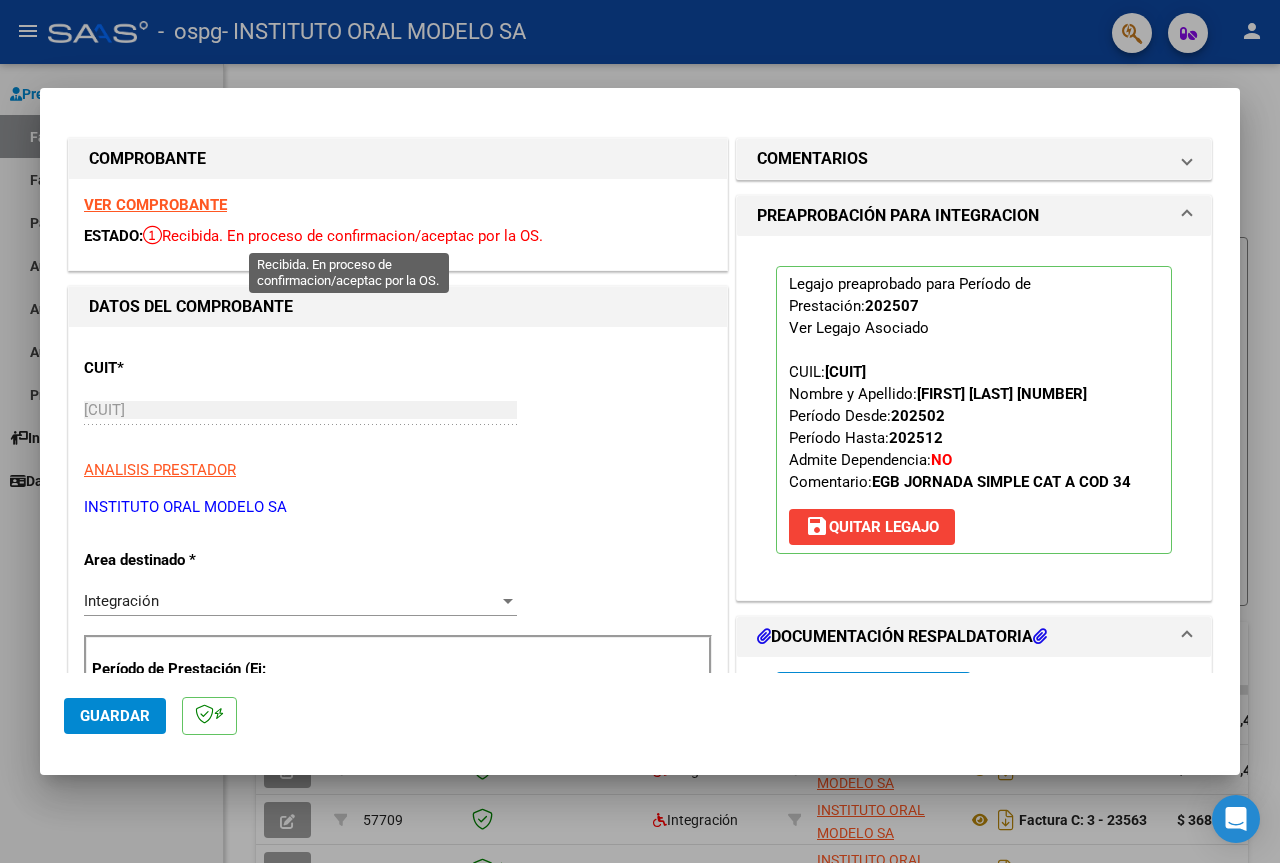click on "Recibida. En proceso de confirmacion/aceptac por la OS." at bounding box center (343, 236) 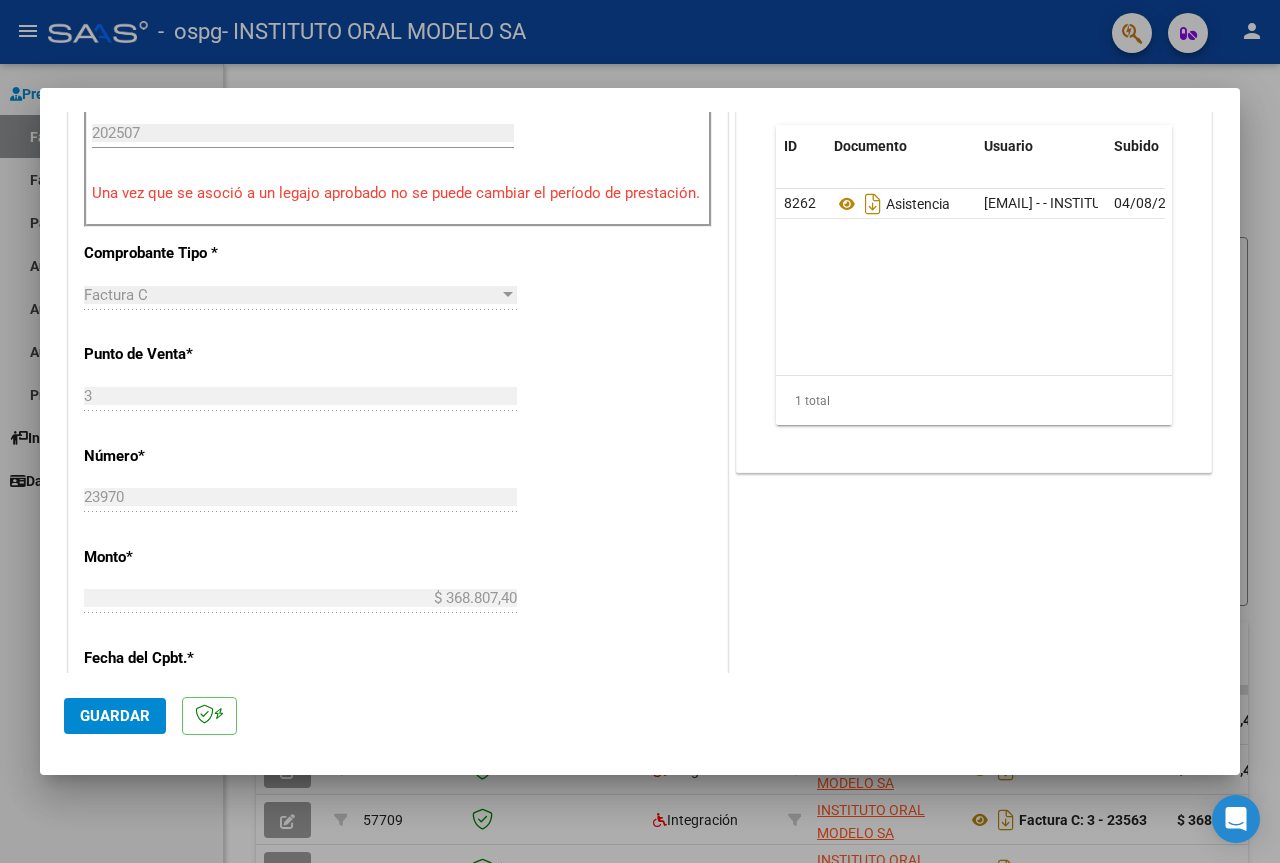scroll, scrollTop: 1178, scrollLeft: 0, axis: vertical 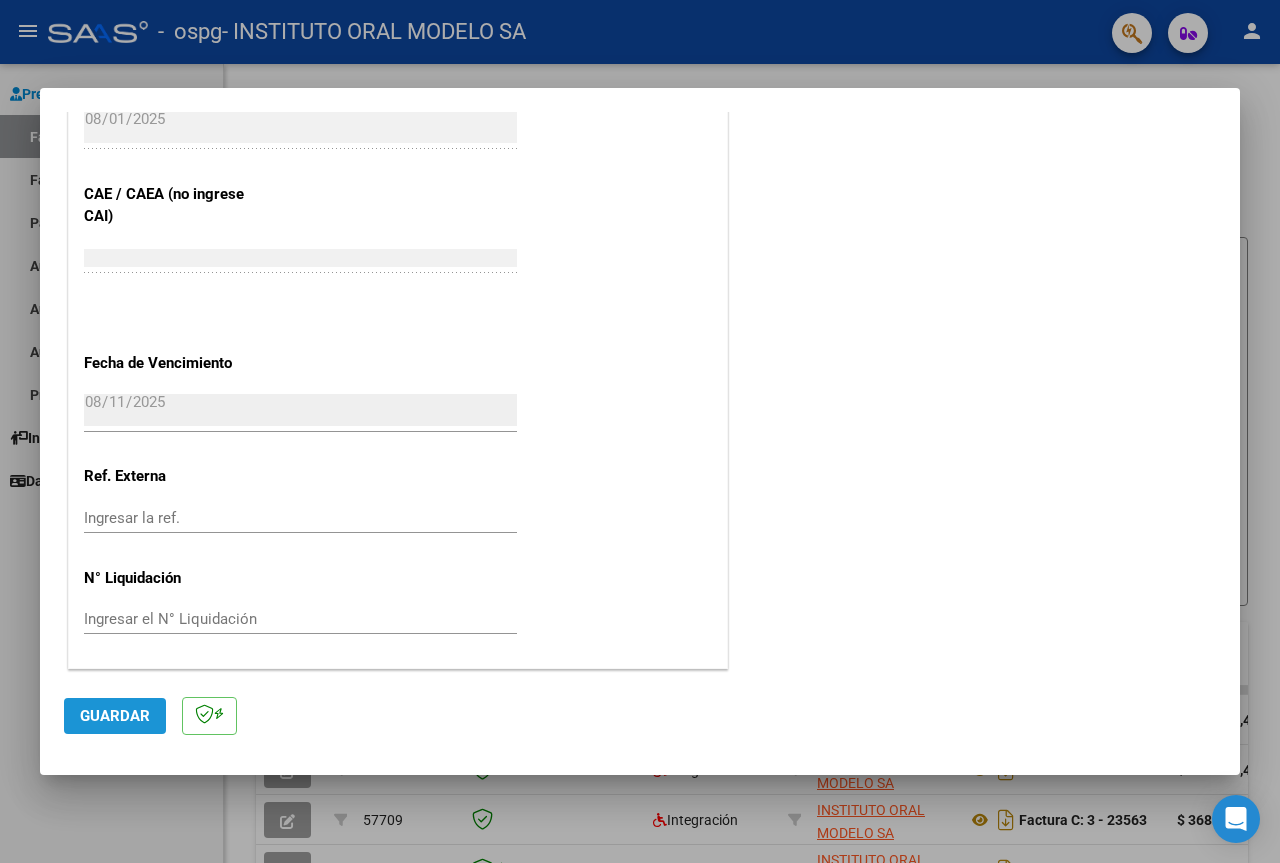 click on "Guardar" 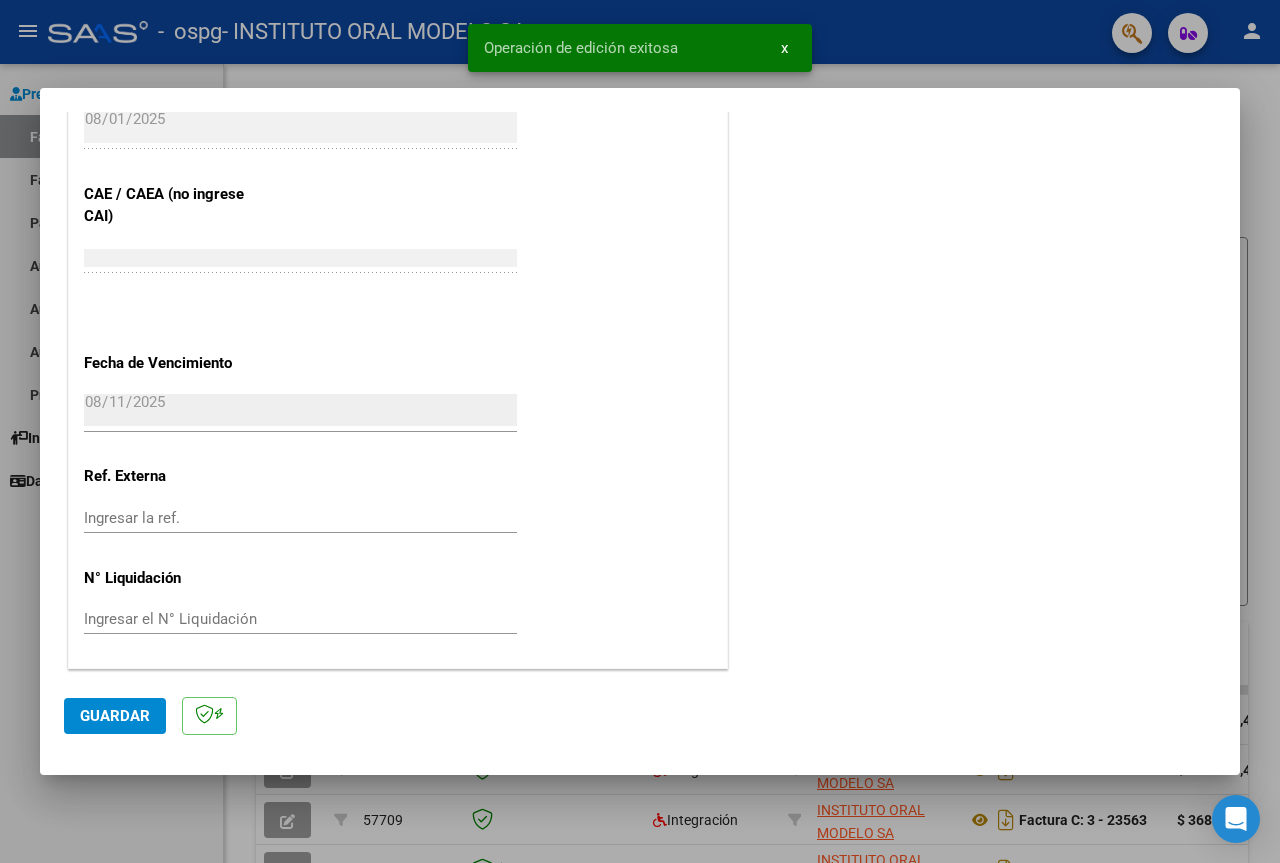 click at bounding box center (640, 431) 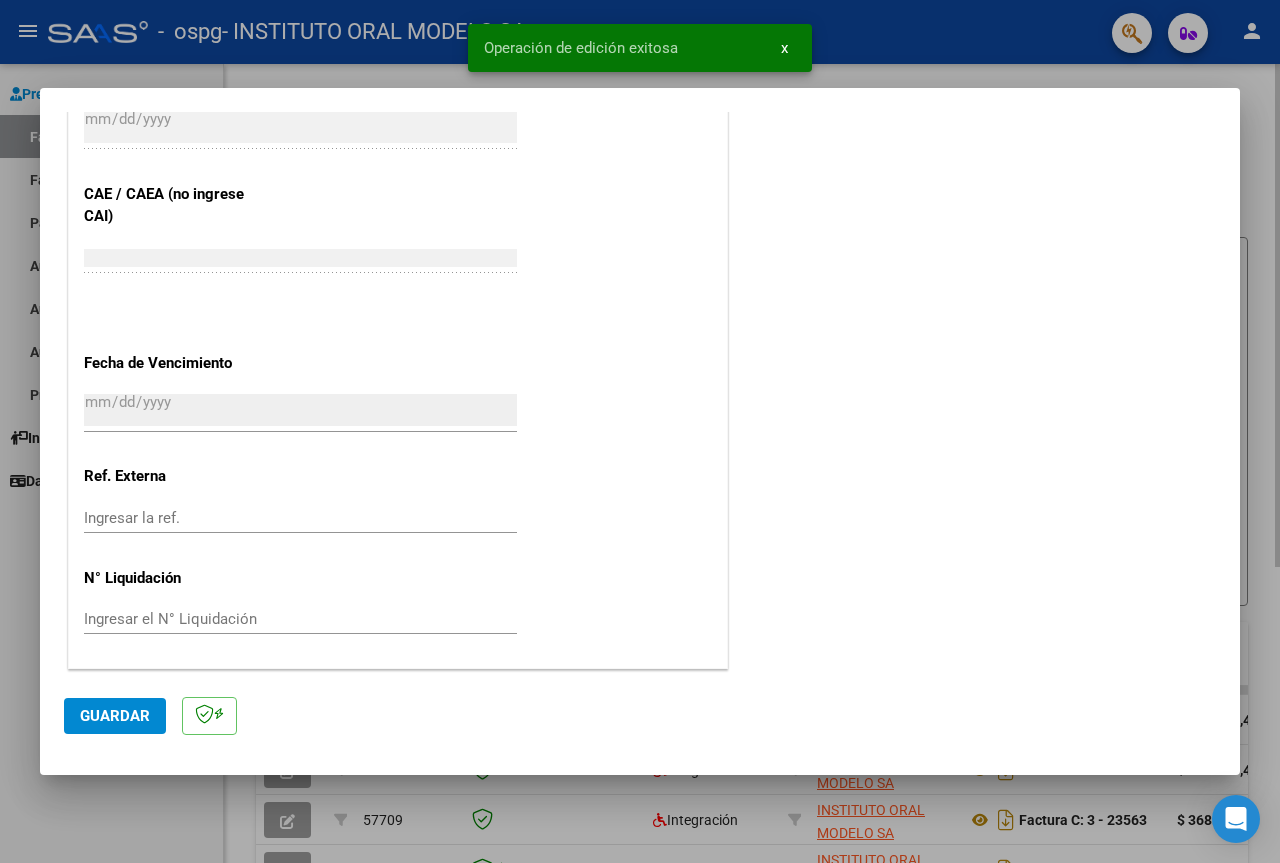 scroll, scrollTop: 1391, scrollLeft: 0, axis: vertical 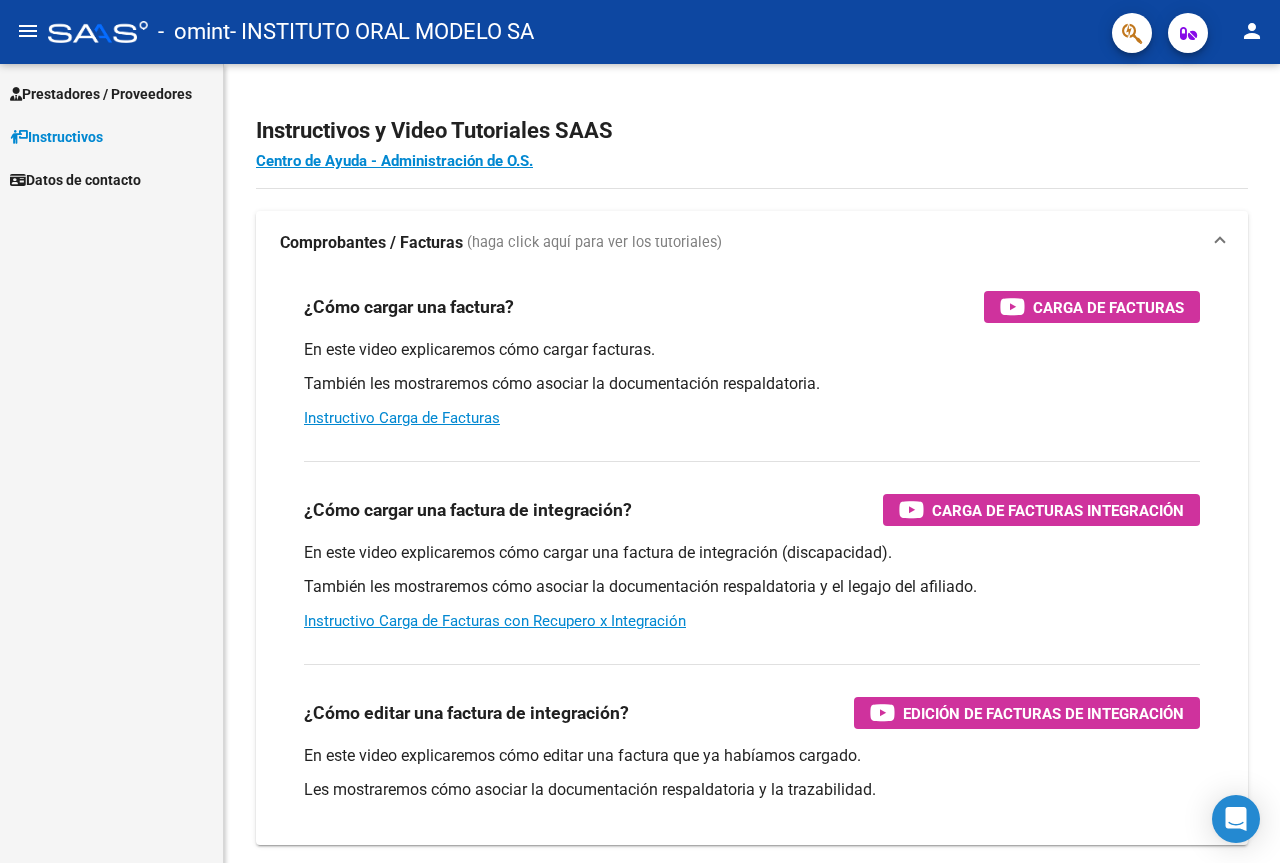 click on "person" 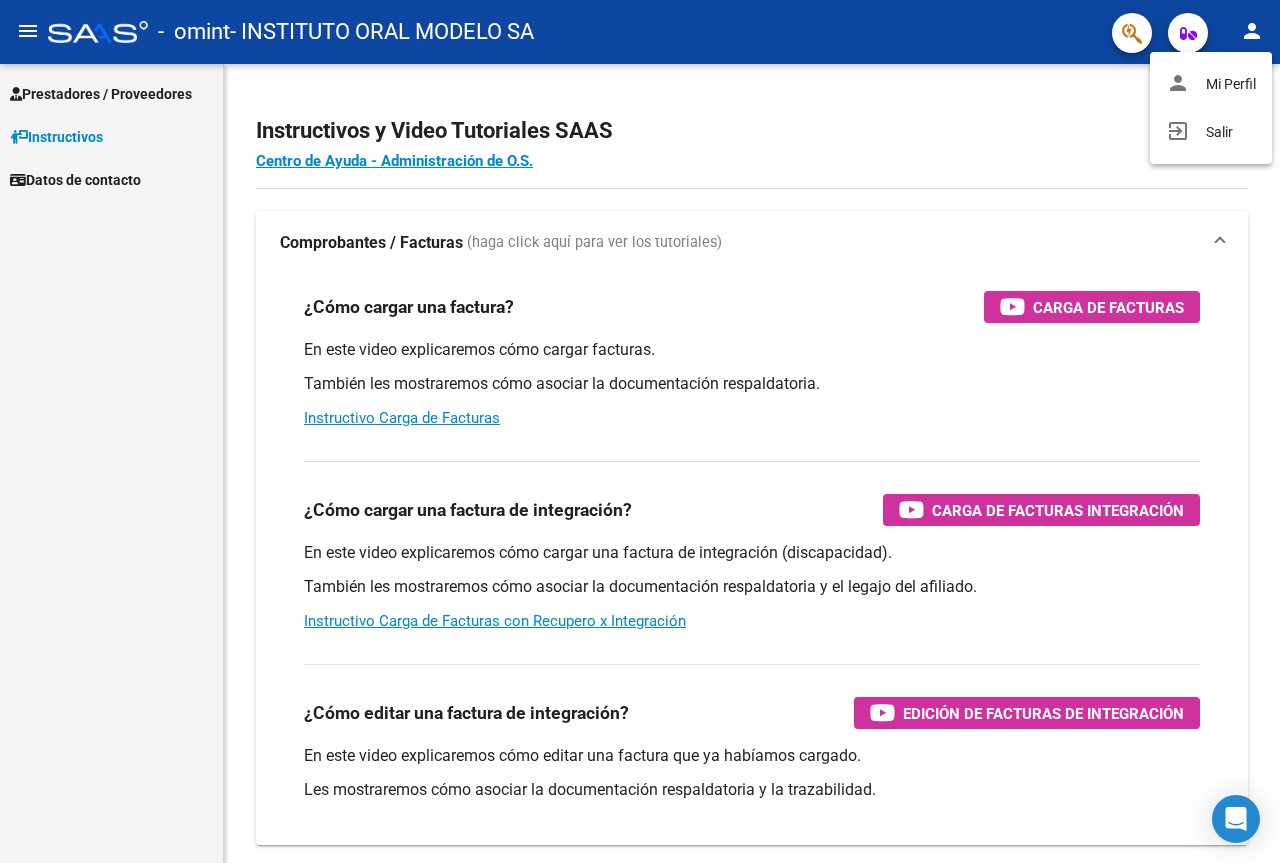 click at bounding box center (640, 431) 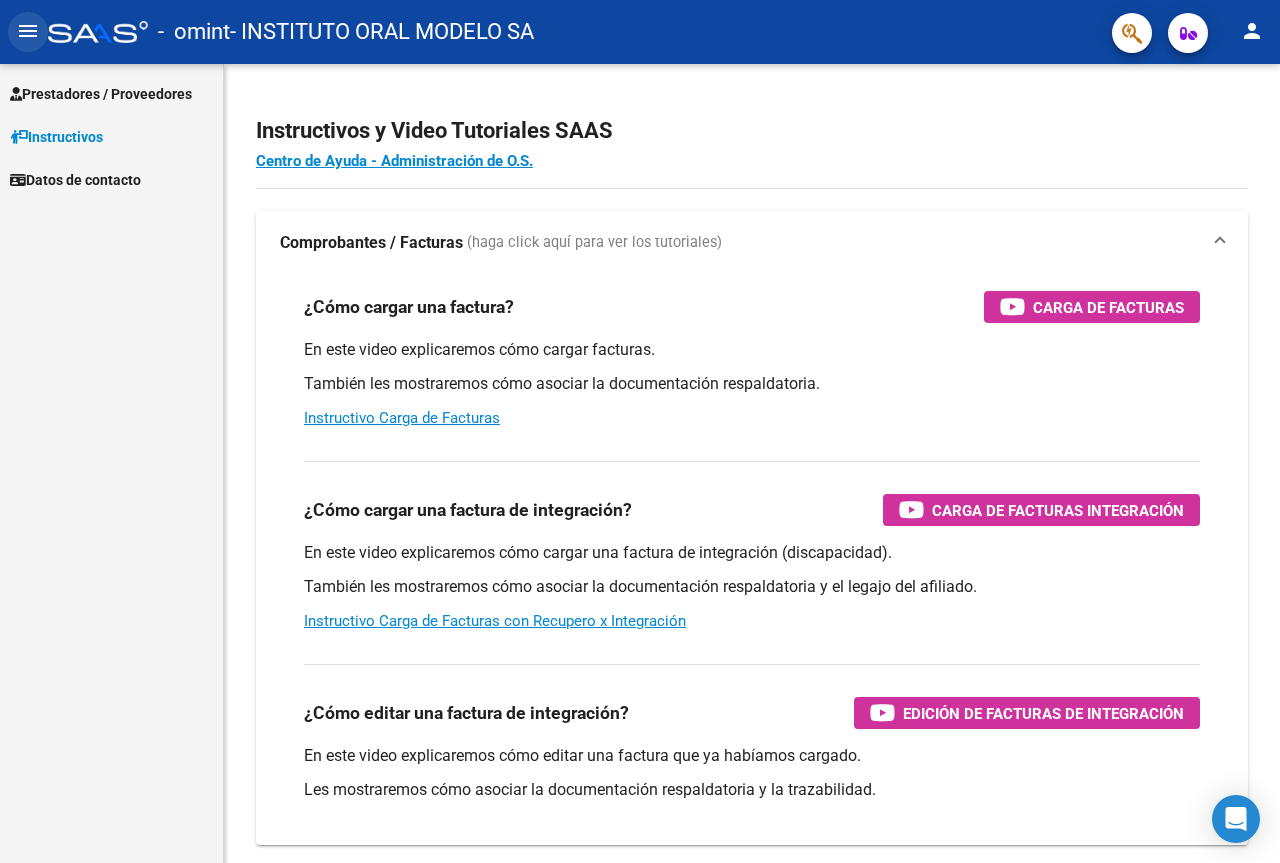 click on "menu" 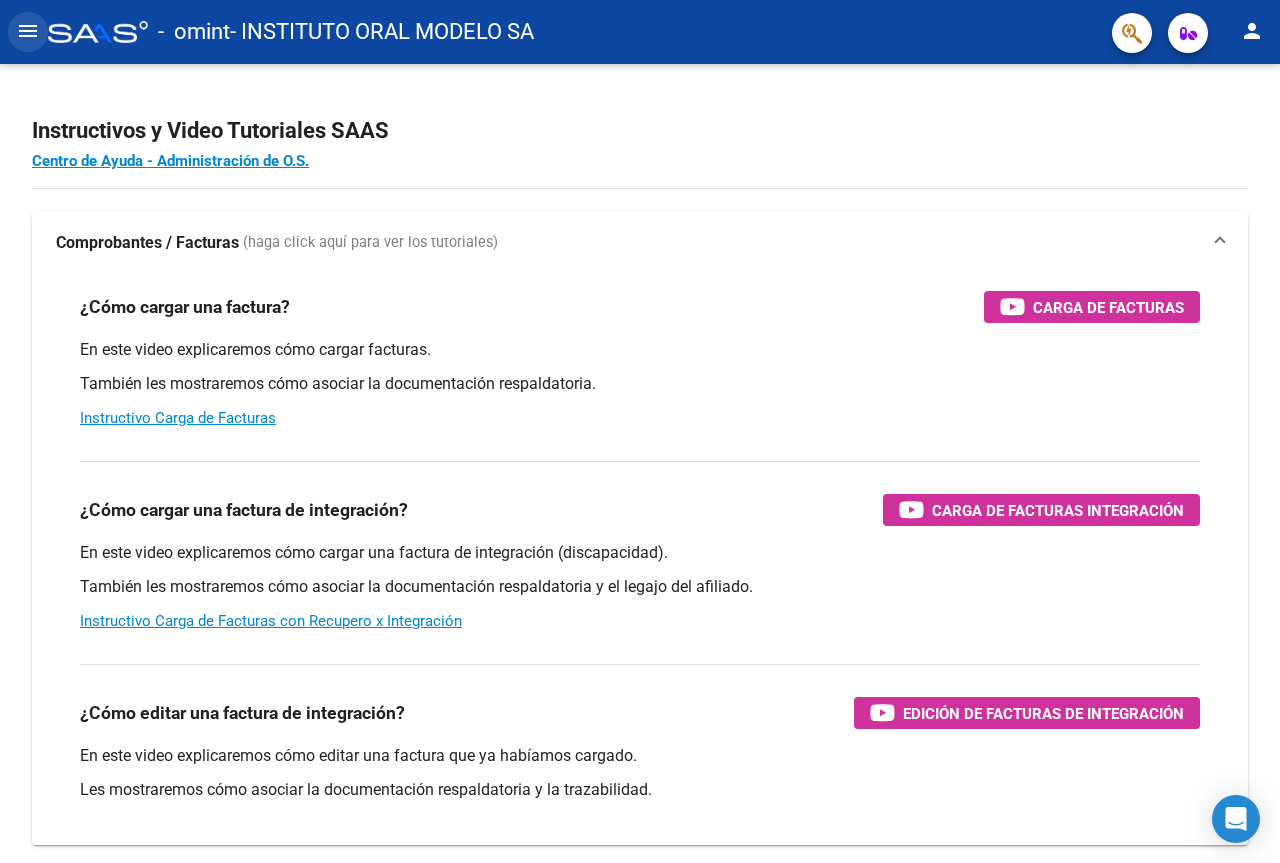 click on "menu" 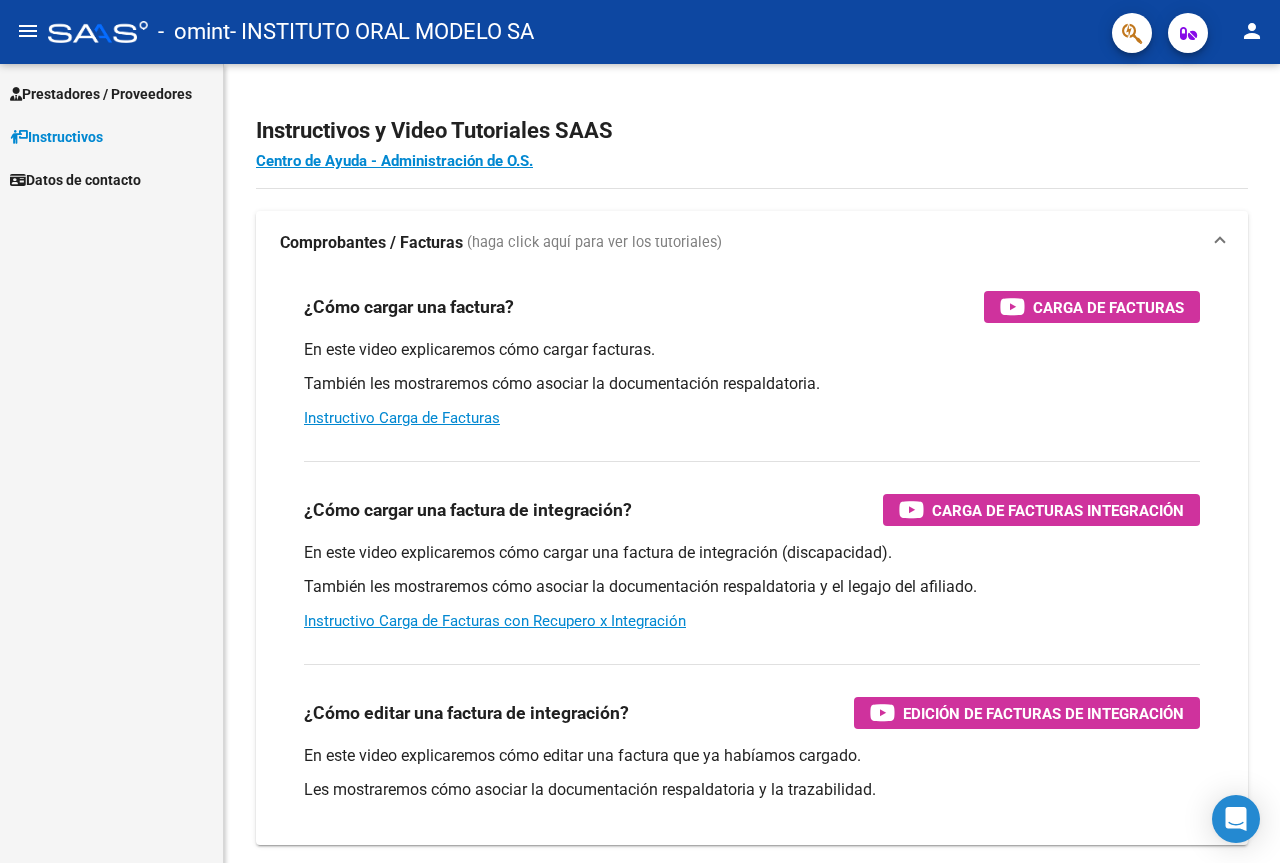 click on "Prestadores / Proveedores" at bounding box center [111, 93] 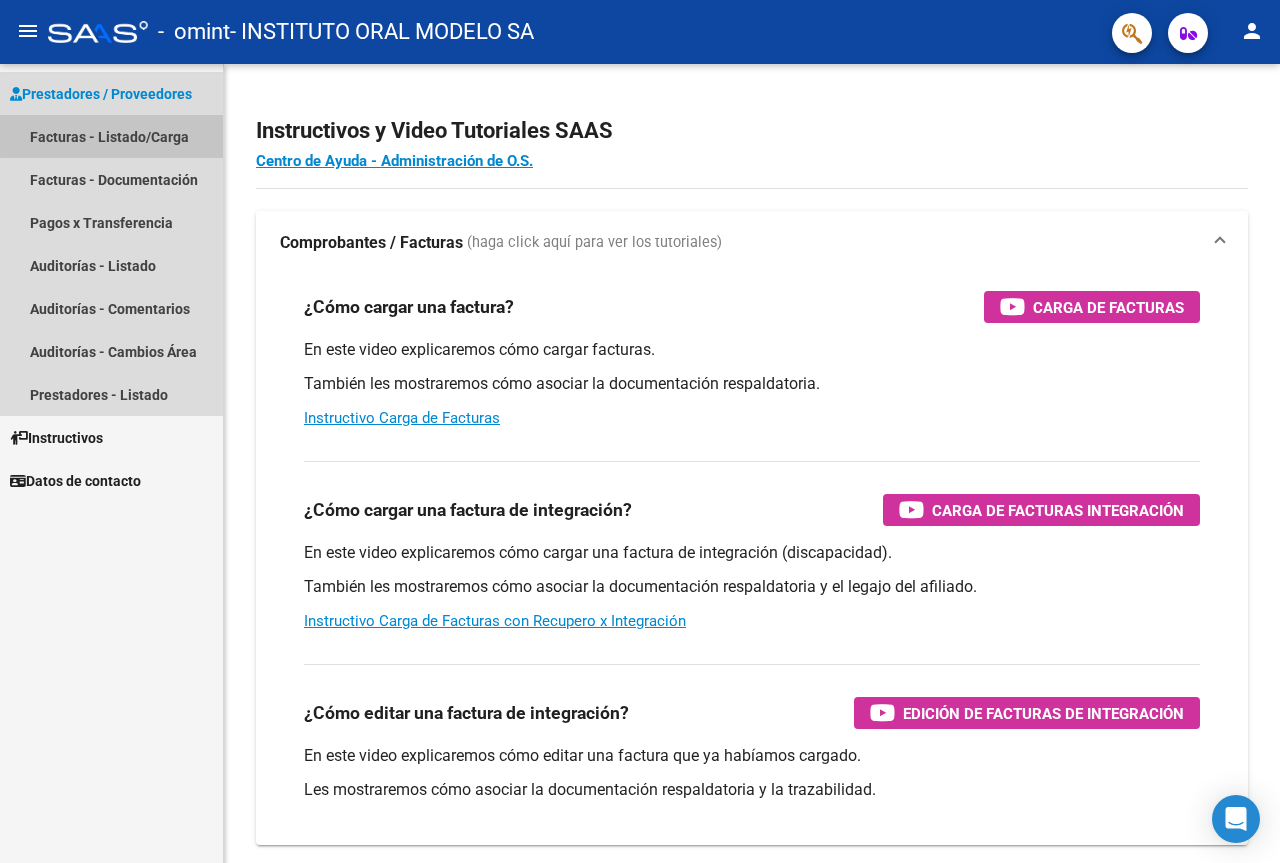 click on "Facturas - Listado/Carga" at bounding box center (111, 136) 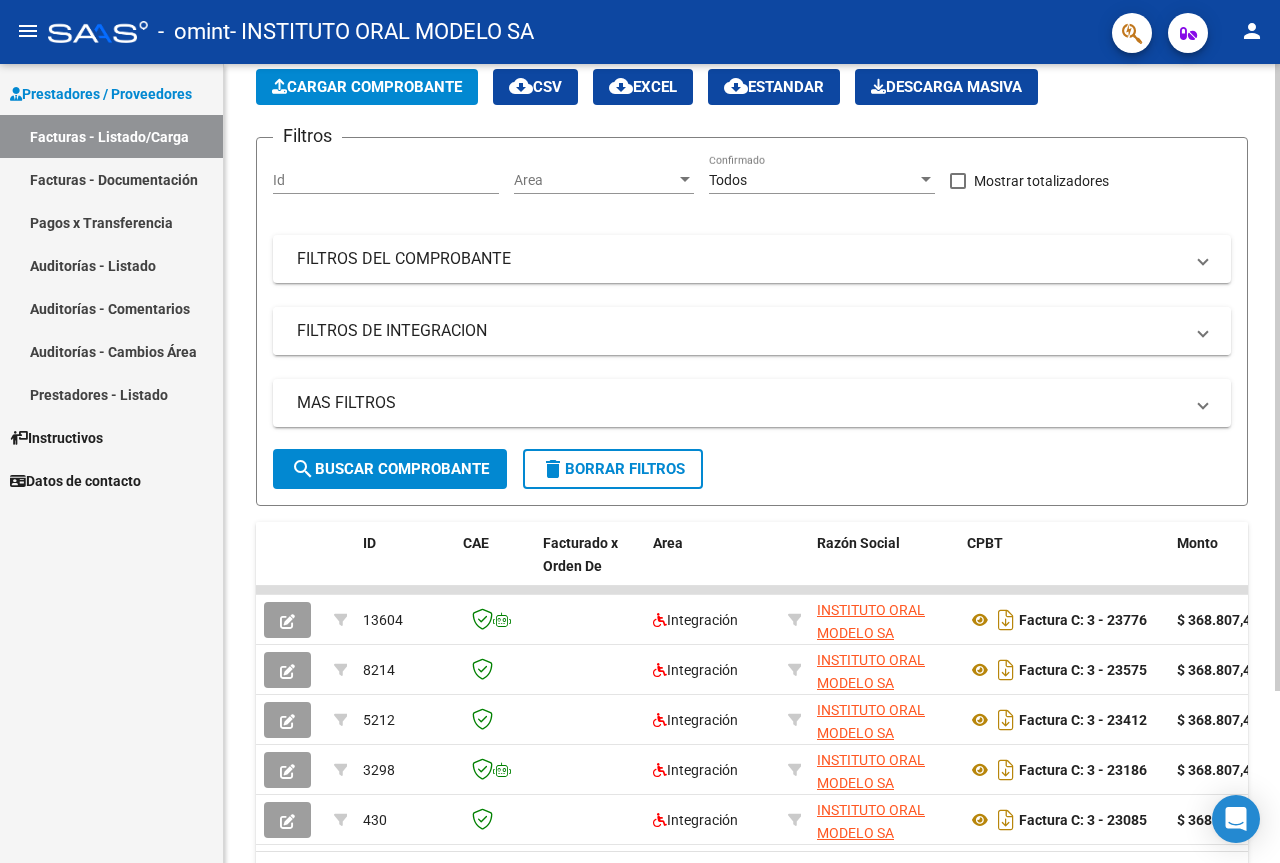 scroll, scrollTop: 0, scrollLeft: 0, axis: both 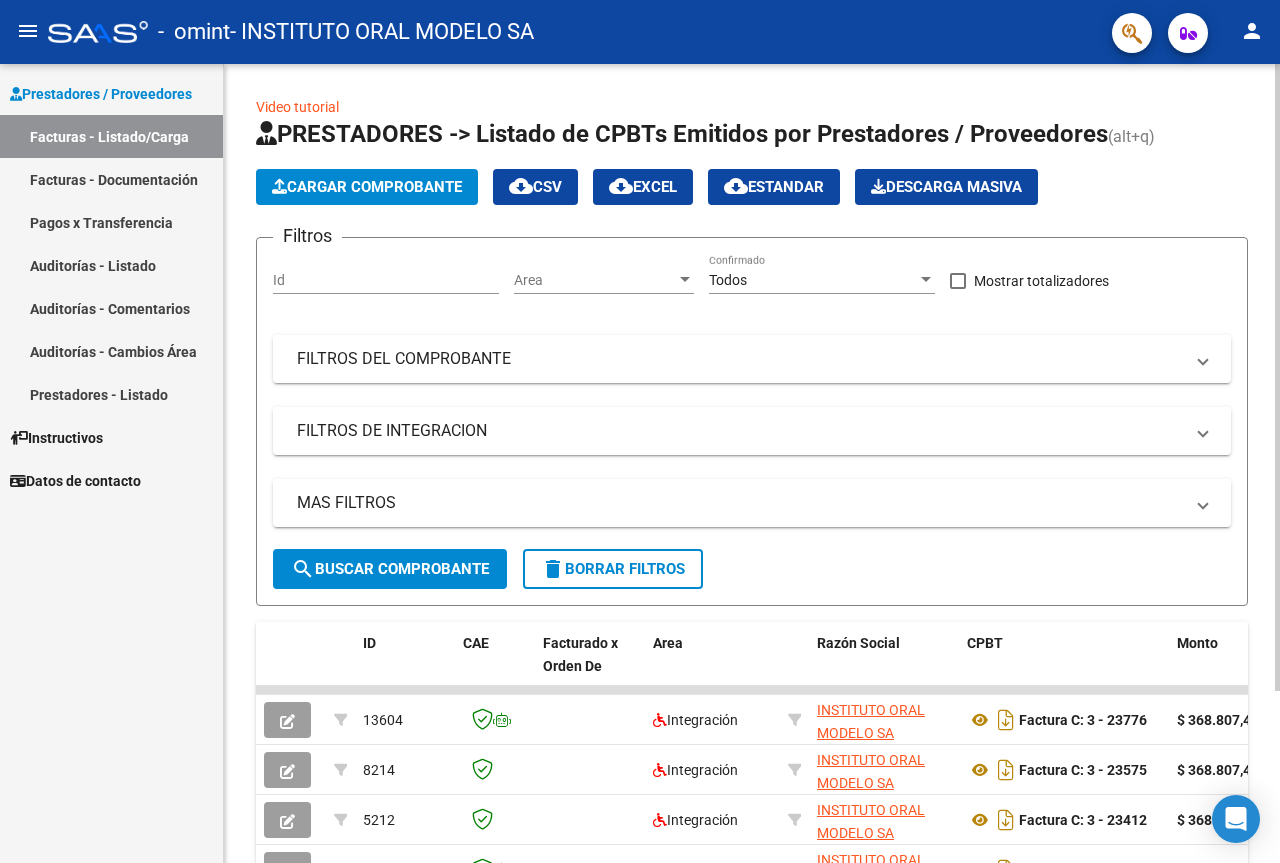 click on "Cargar Comprobante" 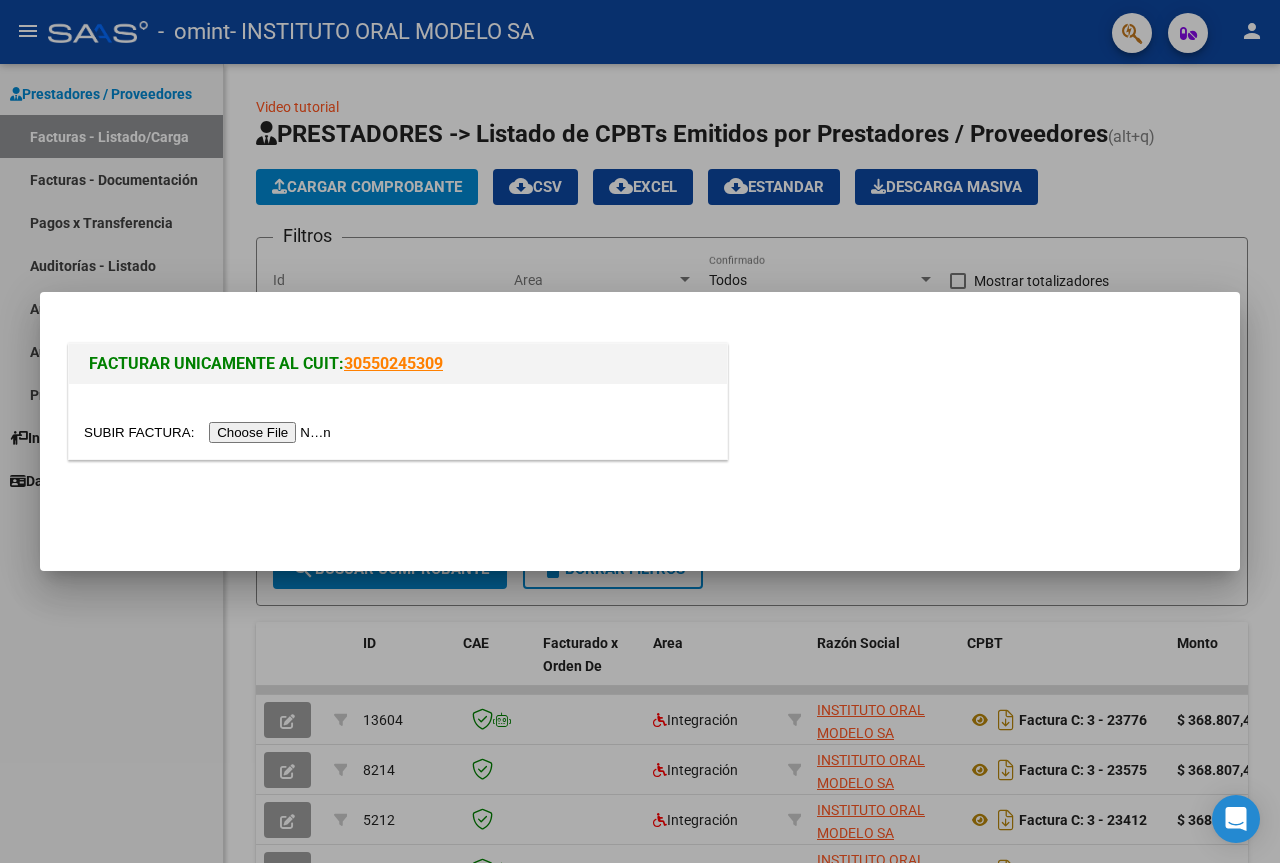 click at bounding box center [210, 432] 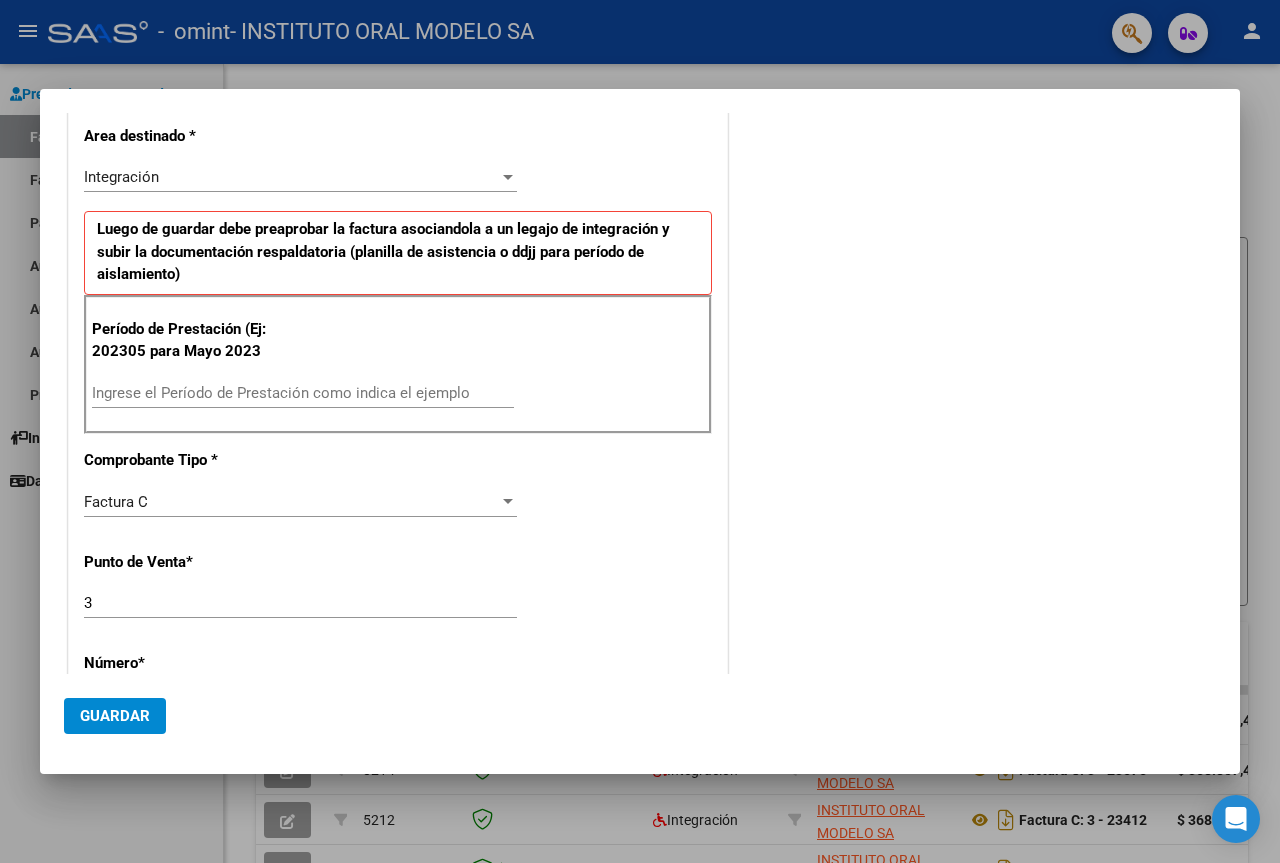 scroll, scrollTop: 400, scrollLeft: 0, axis: vertical 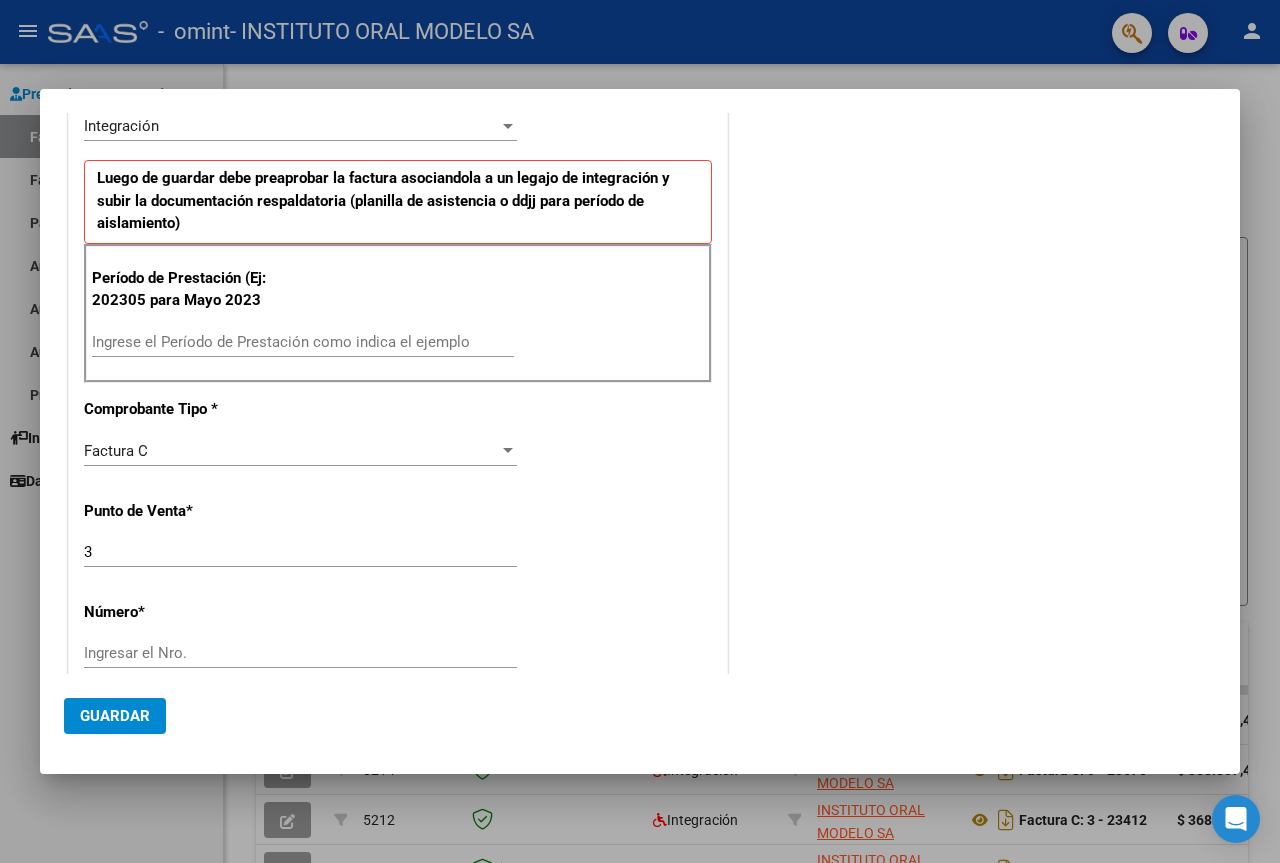 click on "Ingrese el Período de Prestación como indica el ejemplo" at bounding box center [303, 342] 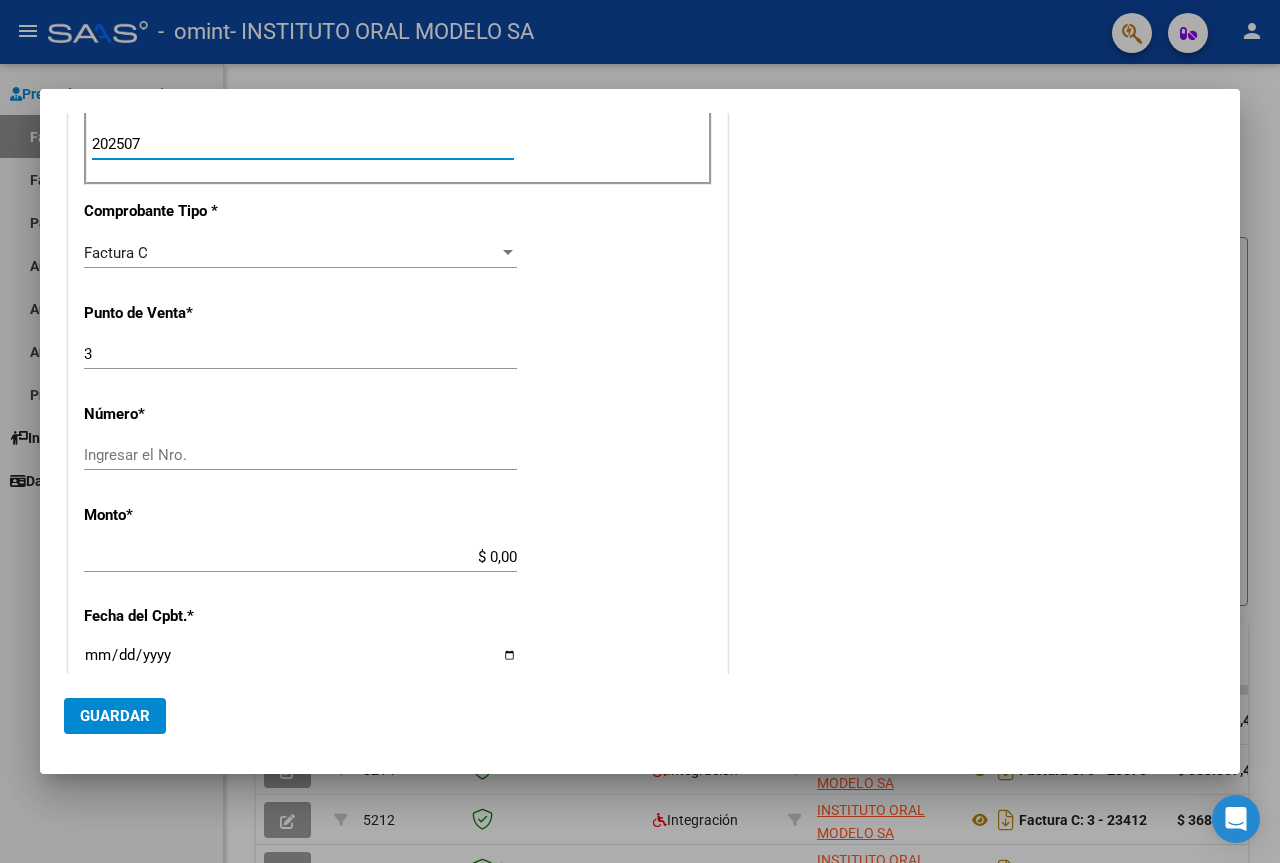 scroll, scrollTop: 600, scrollLeft: 0, axis: vertical 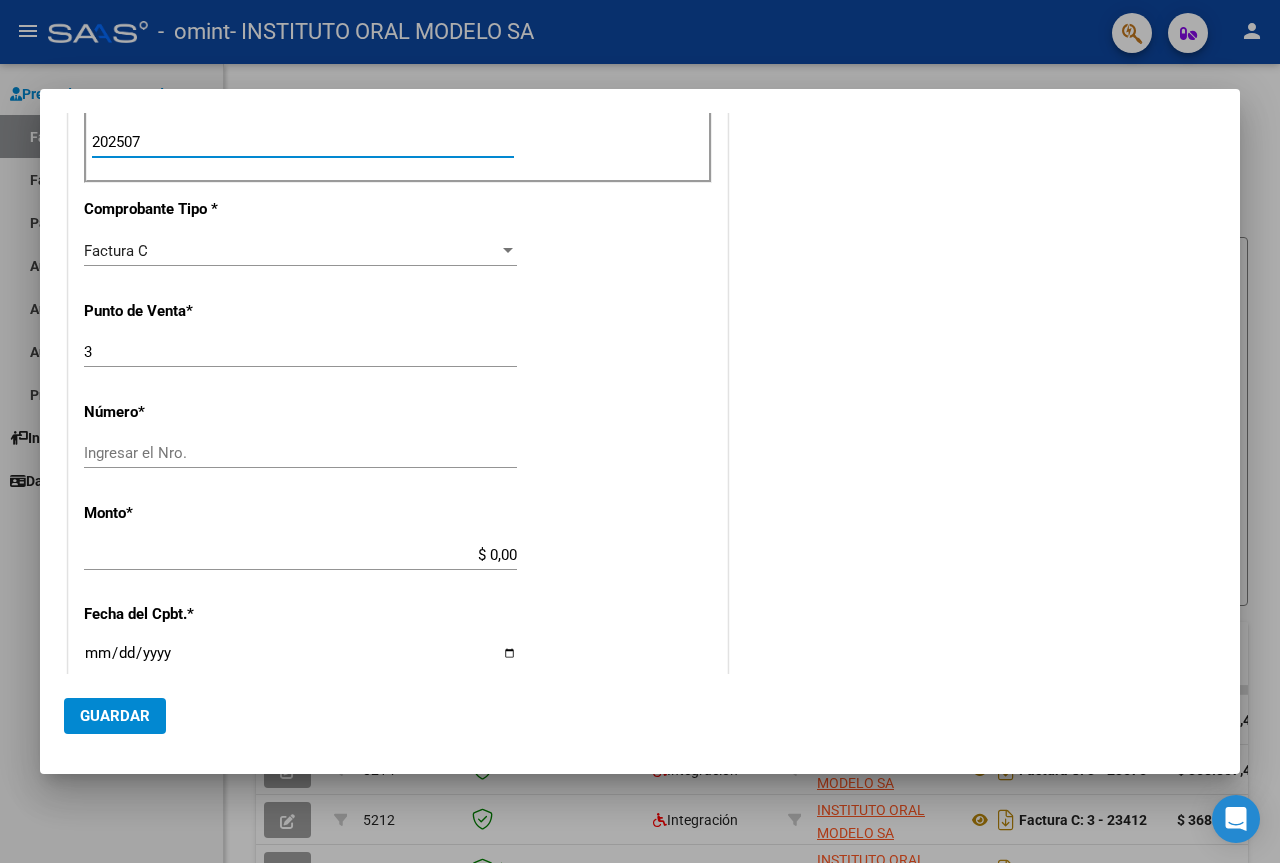 type on "202507" 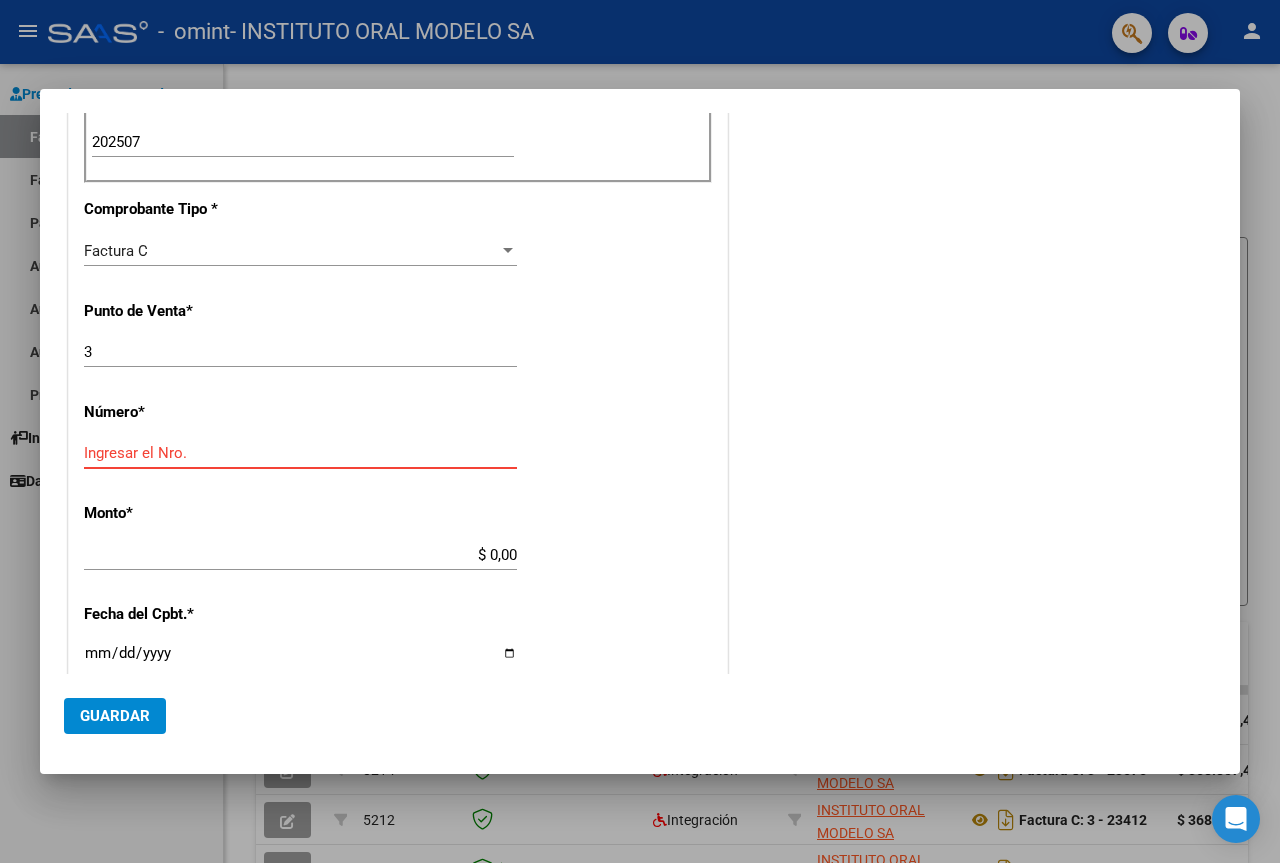 paste on "00023982" 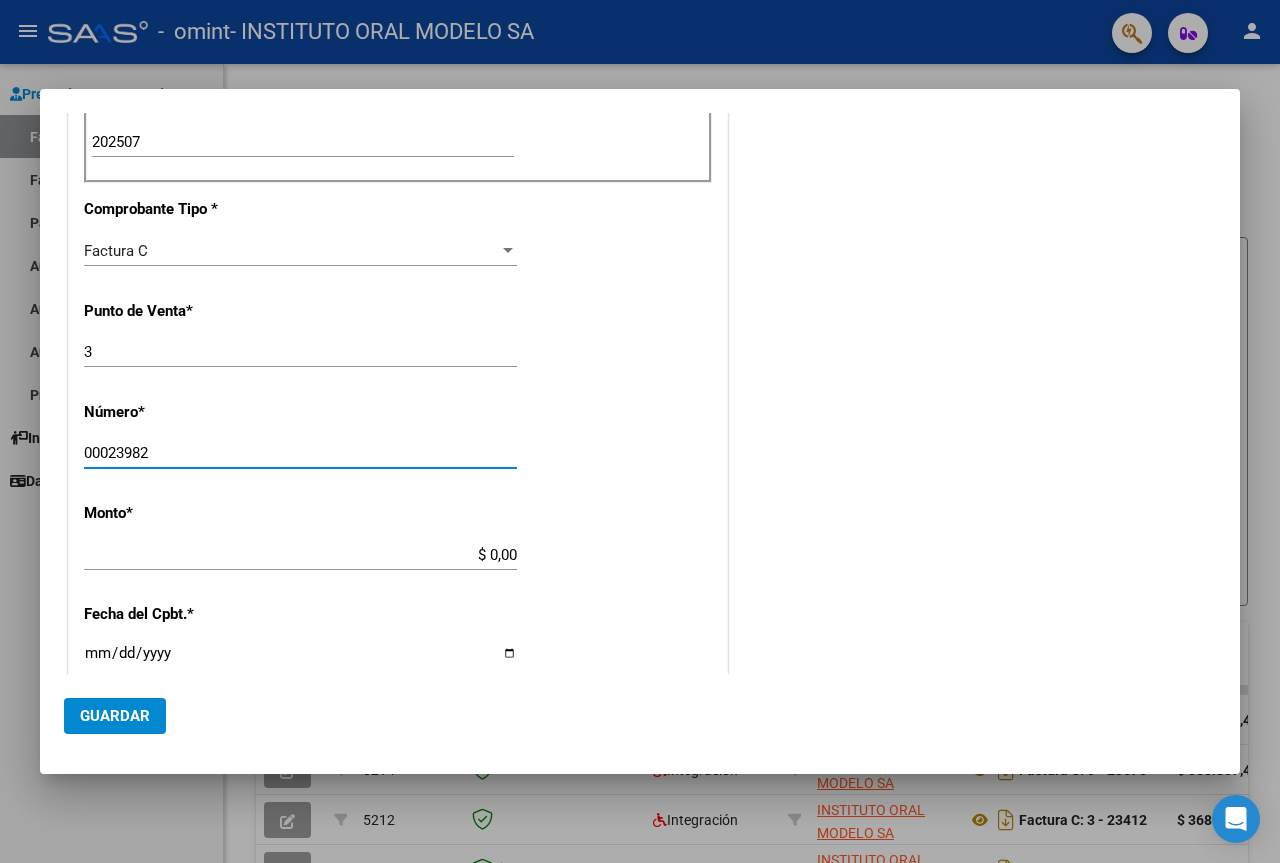 type on "00023982" 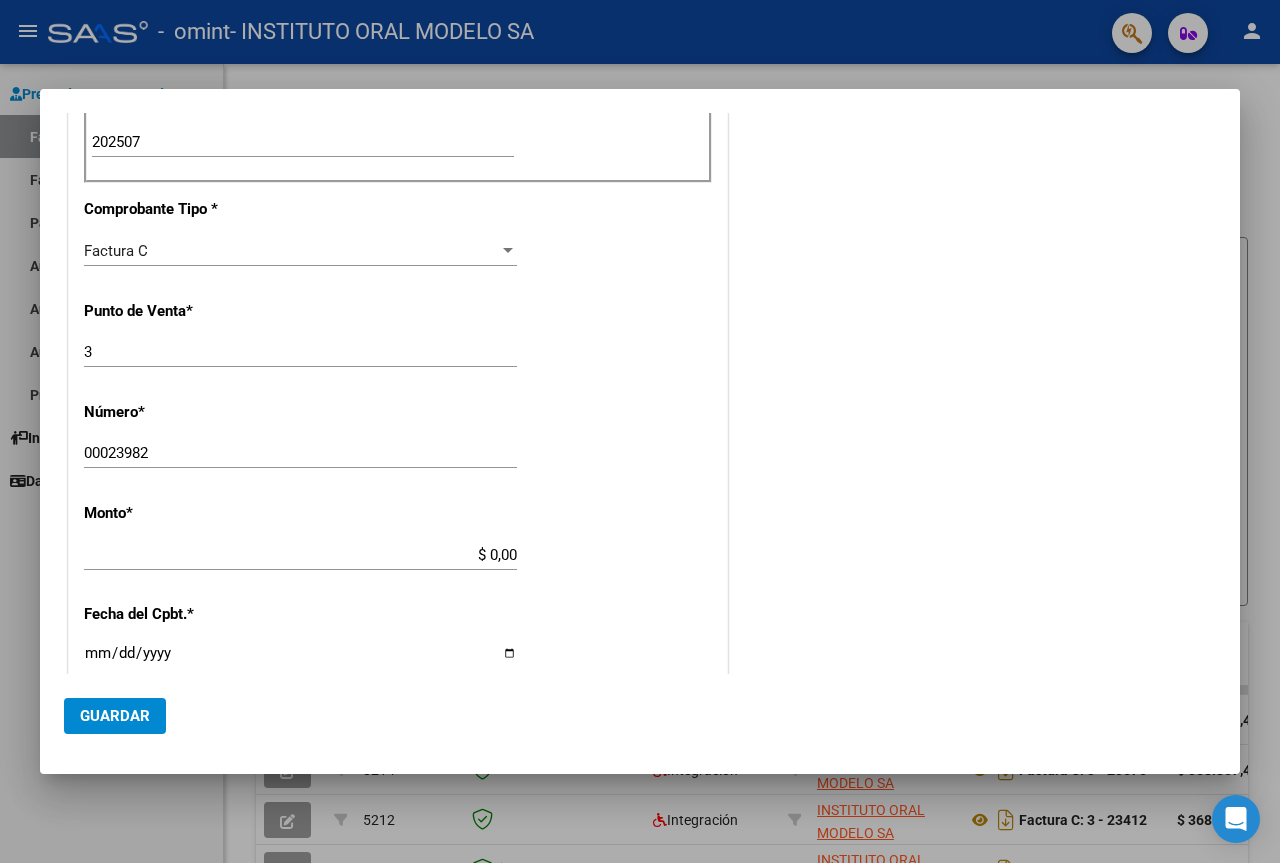 click on "CUIT  *   30-53502423-1 Ingresar CUIT  ANALISIS PRESTADOR  Area destinado * Integración Seleccionar Area Luego de guardar debe preaprobar la factura asociandola a un legajo de integración y subir la documentación respaldatoria (planilla de asistencia o ddjj para período de aislamiento)  Período de Prestación (Ej: 202305 para Mayo 2023    202507 Ingrese el Período de Prestación como indica el ejemplo   Comprobante Tipo * Factura C Seleccionar Tipo Punto de Venta  *   3 Ingresar el Nro.  Número  *   00023982 Ingresar el Nro.  Monto  *   $ 0,00 Ingresar el monto  Fecha del Cpbt.  *   Ingresar la fecha  CAE / CAEA (no ingrese CAI)    Ingresar el CAE o CAEA (no ingrese CAI)  Fecha de Vencimiento    Ingresar la fecha  Ref. Externa    Ingresar la ref.  N° Liquidación    Ingresar el N° Liquidación" at bounding box center [398, 446] 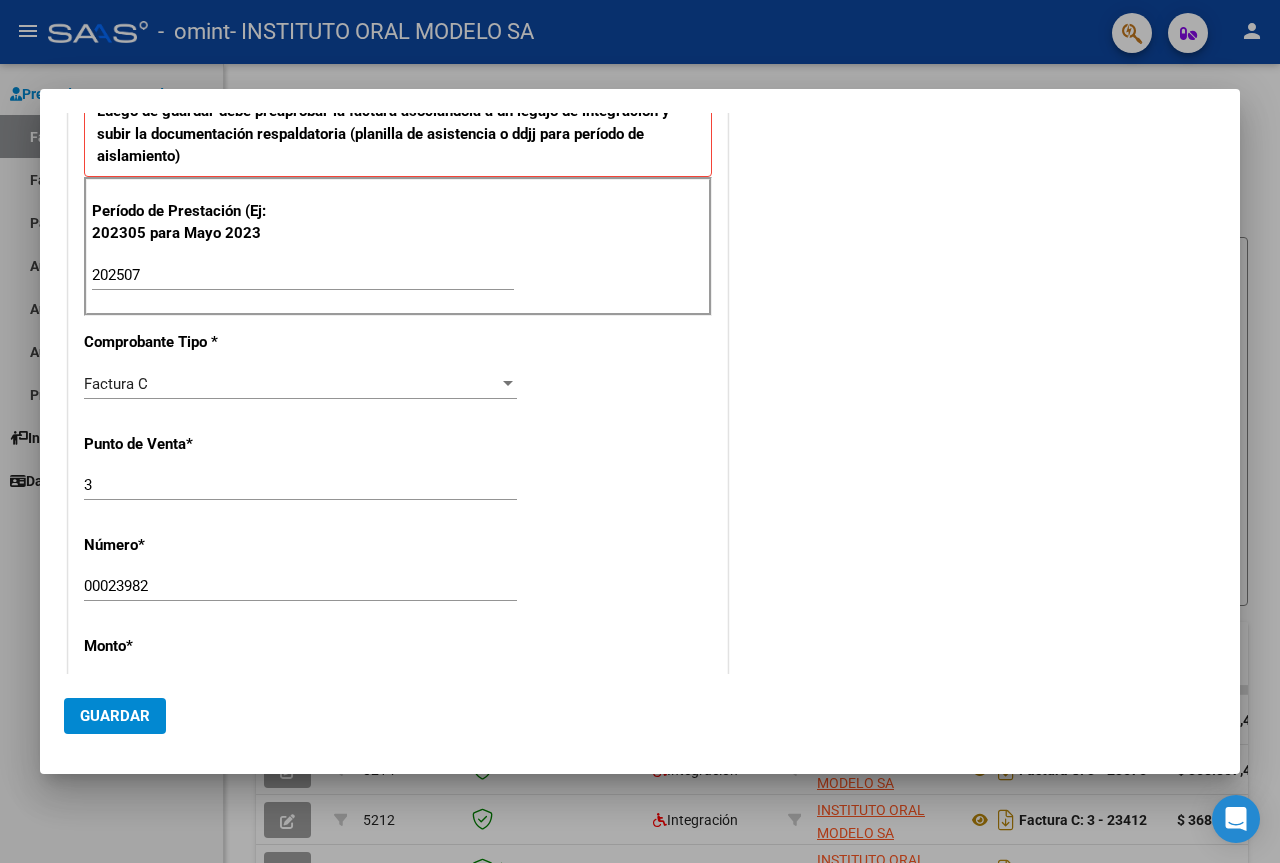 scroll, scrollTop: 552, scrollLeft: 0, axis: vertical 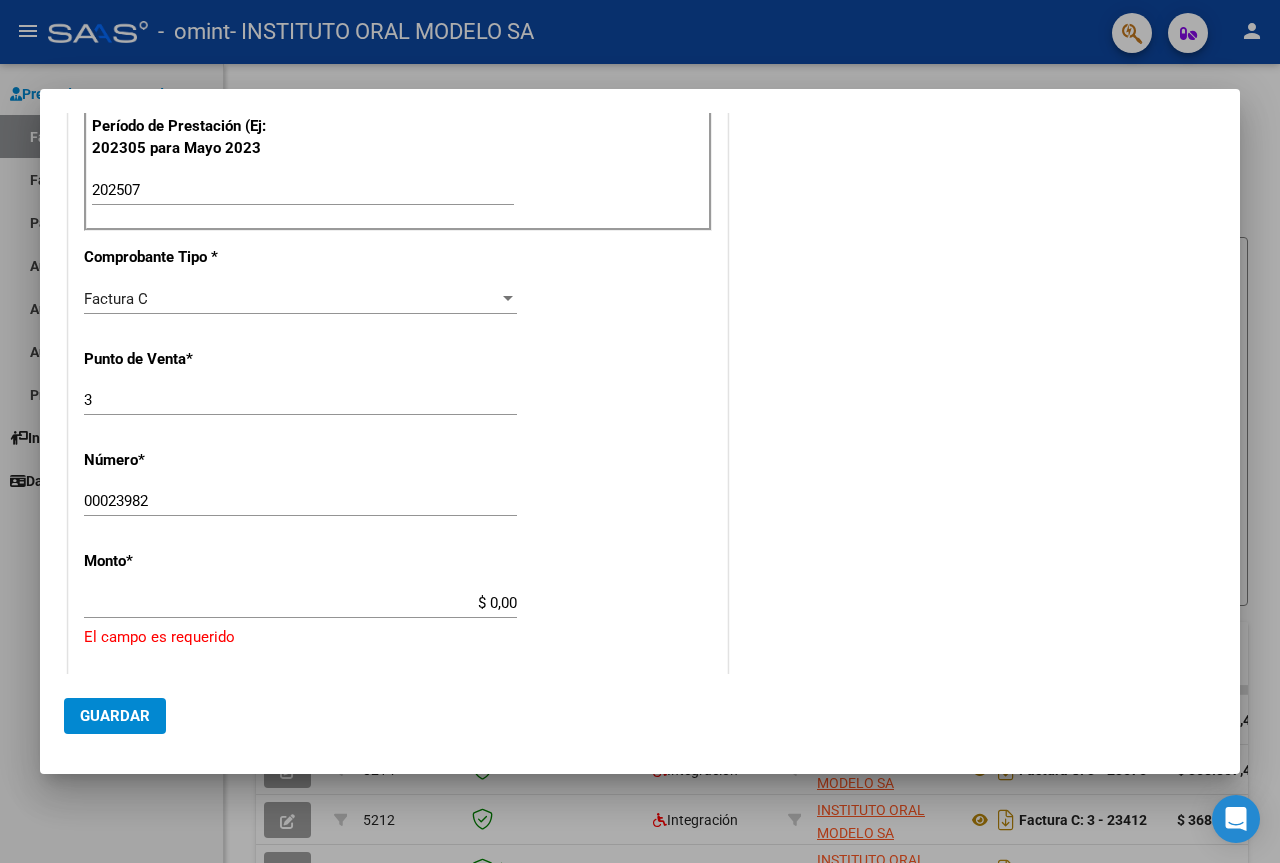 click on "$ 0,00" at bounding box center [300, 603] 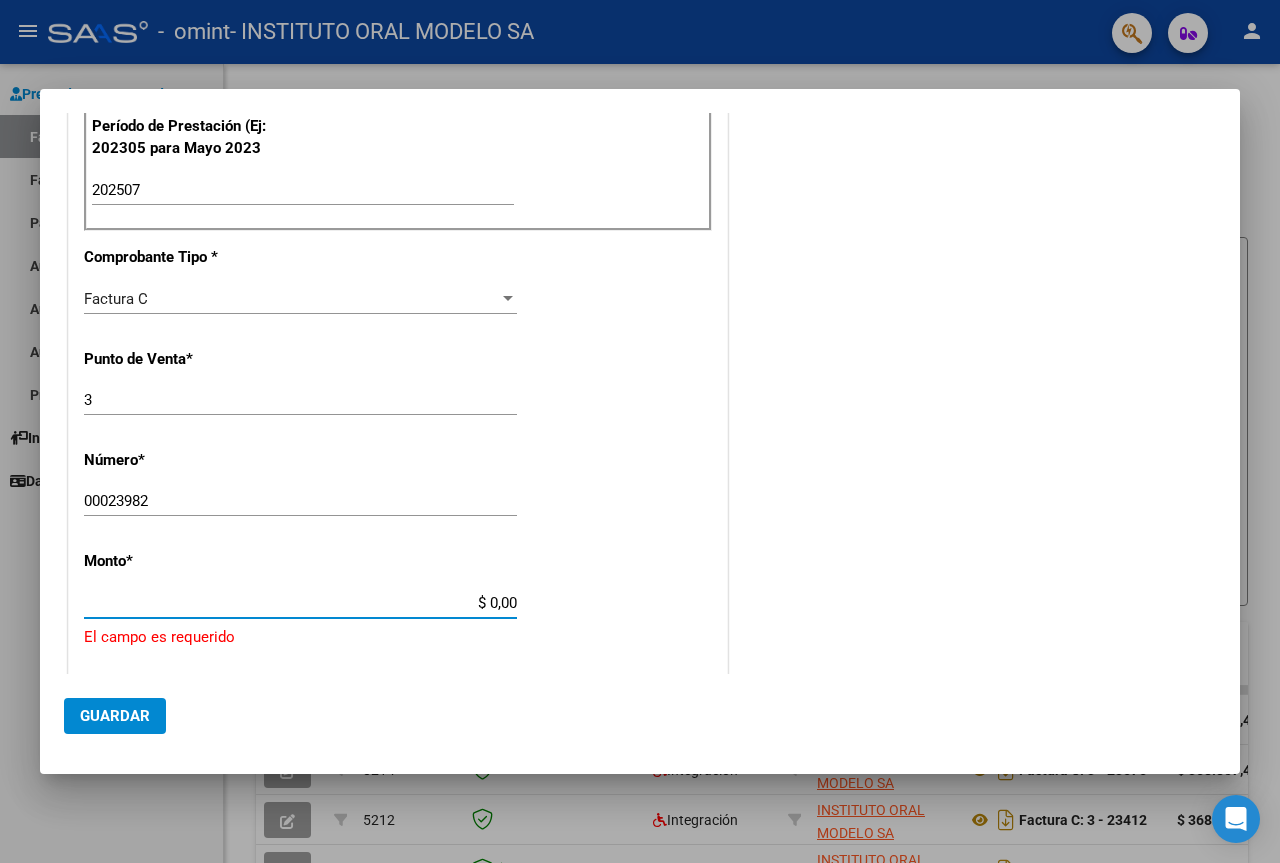 click on "Monto  *   $ 0,00 Ingresar el monto   El campo es requerido" 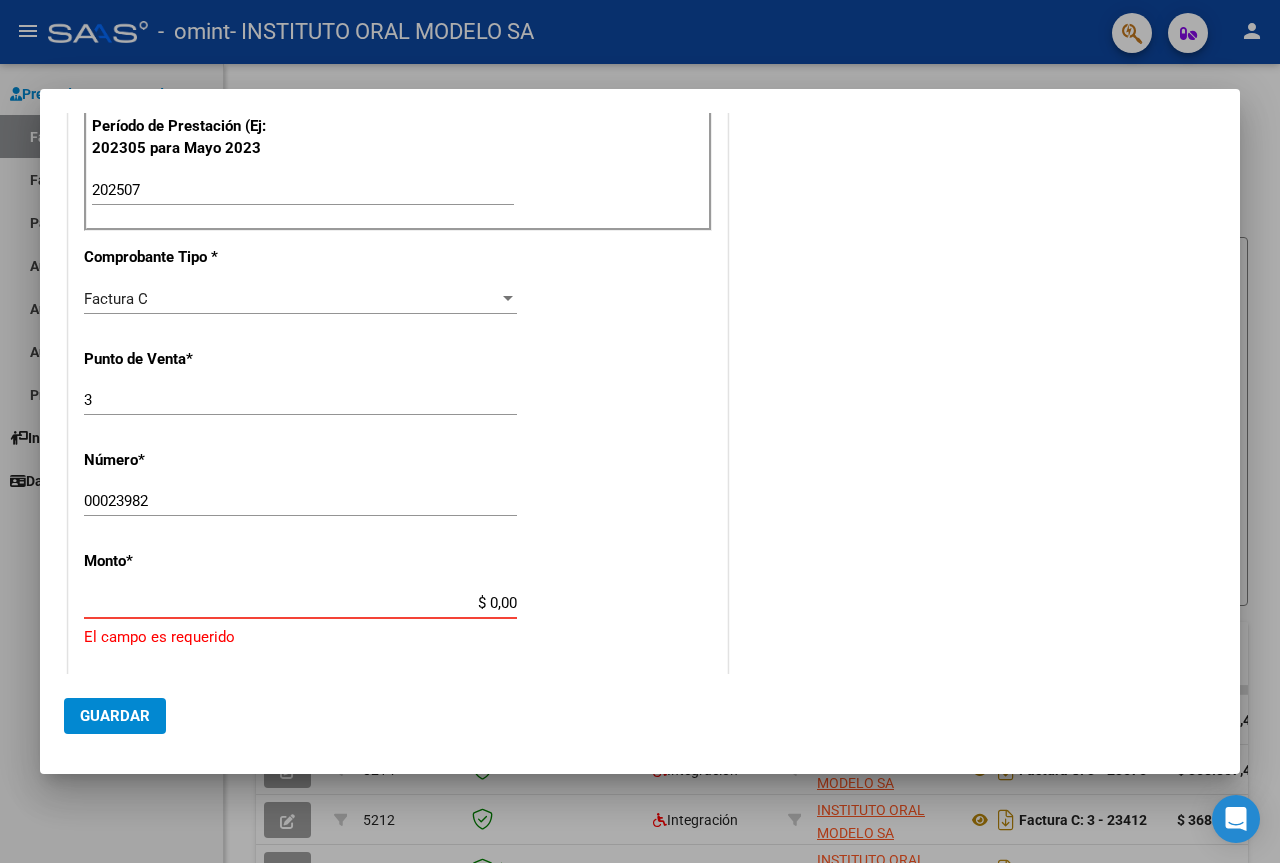 click on "$ 0,00" at bounding box center (300, 603) 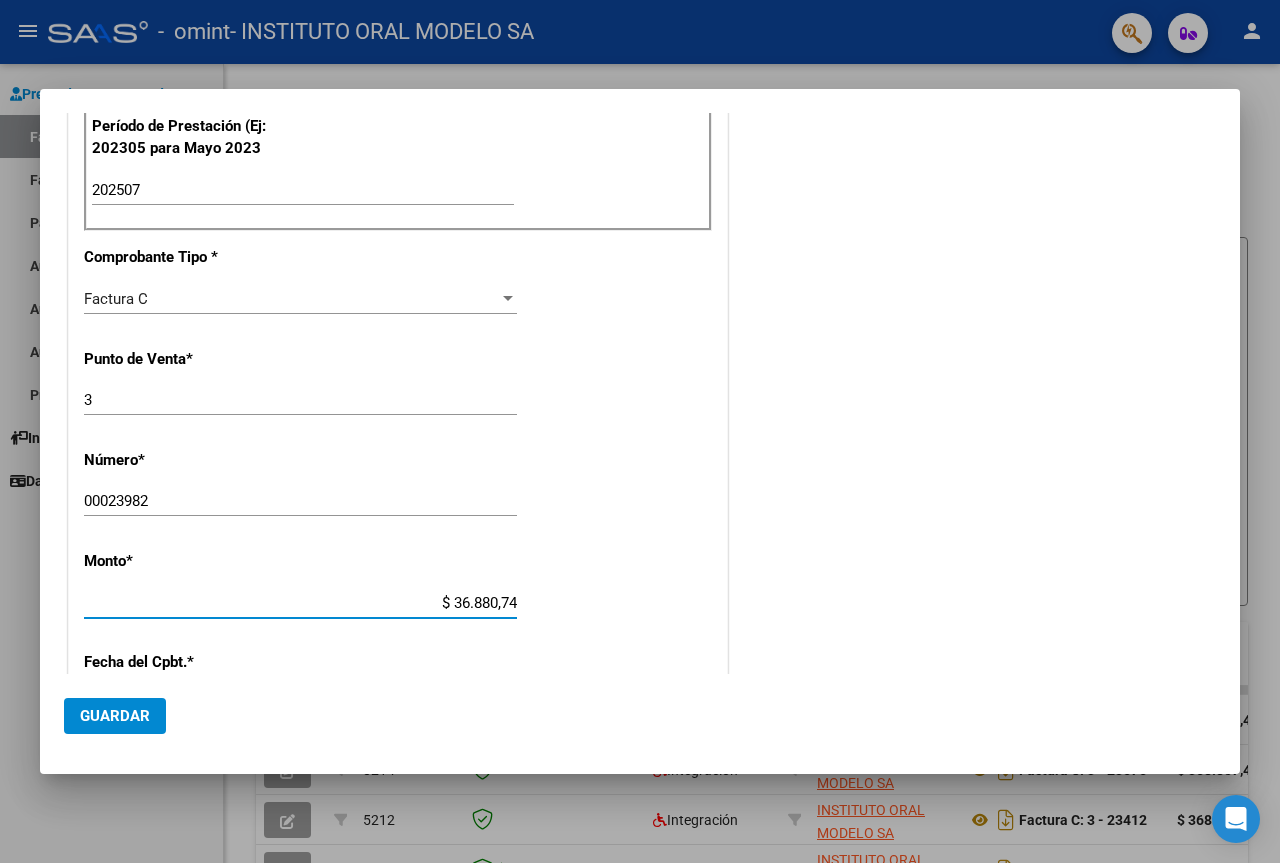 type on "$ 368.807,40" 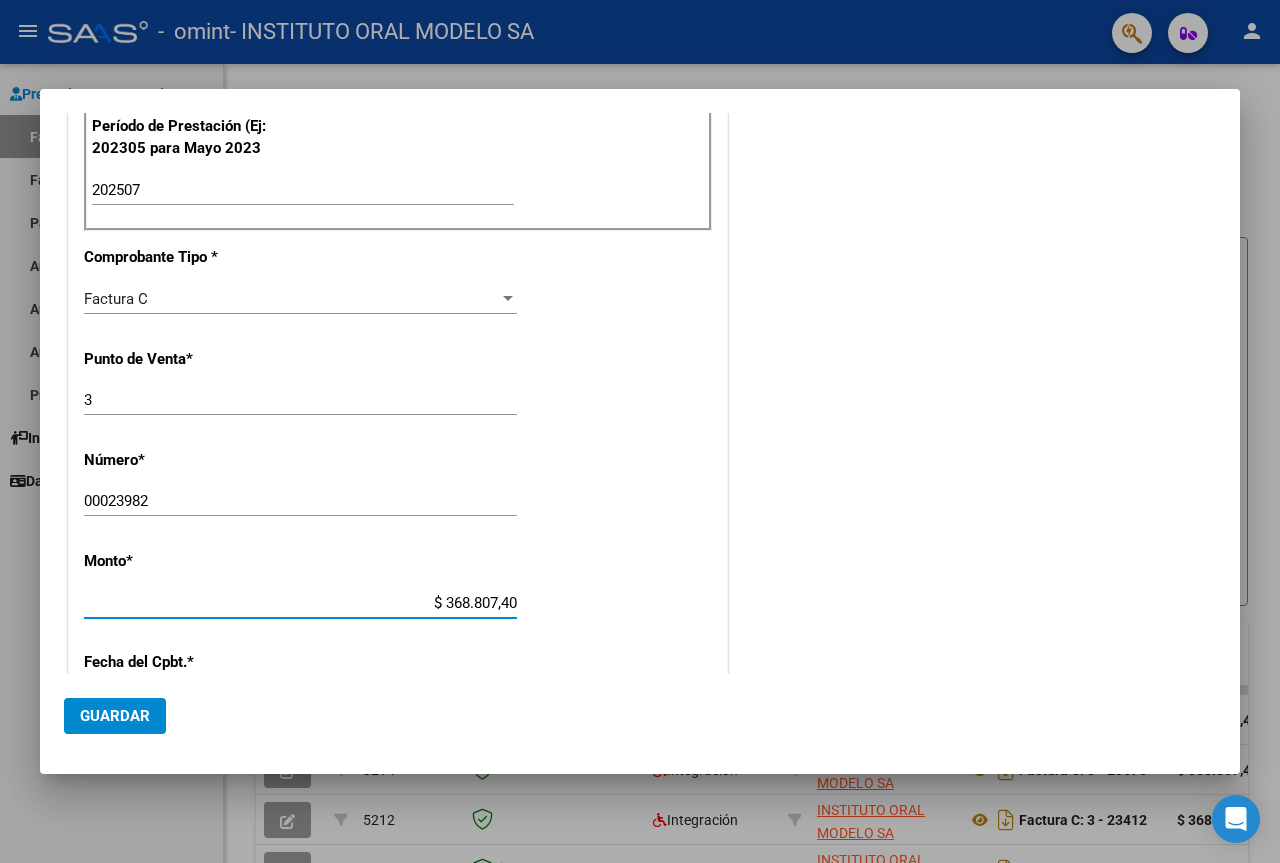 click on "CUIT  *   30-53502423-1 Ingresar CUIT  ANALISIS PRESTADOR  Area destinado * Integración Seleccionar Area Luego de guardar debe preaprobar la factura asociandola a un legajo de integración y subir la documentación respaldatoria (planilla de asistencia o ddjj para período de aislamiento)  Período de Prestación (Ej: 202305 para Mayo 2023    202507 Ingrese el Período de Prestación como indica el ejemplo   Comprobante Tipo * Factura C Seleccionar Tipo Punto de Venta  *   3 Ingresar el Nro.  Número  *   00023982 Ingresar el Nro.  Monto  *   $ 368.807,40 Ingresar el monto  Fecha del Cpbt.  *   Ingresar la fecha   Ingrese una fecha válida CAE / CAEA (no ingrese CAI)    Ingresar el CAE o CAEA (no ingrese CAI)  Fecha de Vencimiento    Ingresar la fecha  Ref. Externa    Ingresar la ref.  N° Liquidación    Ingresar el N° Liquidación" at bounding box center [398, 500] 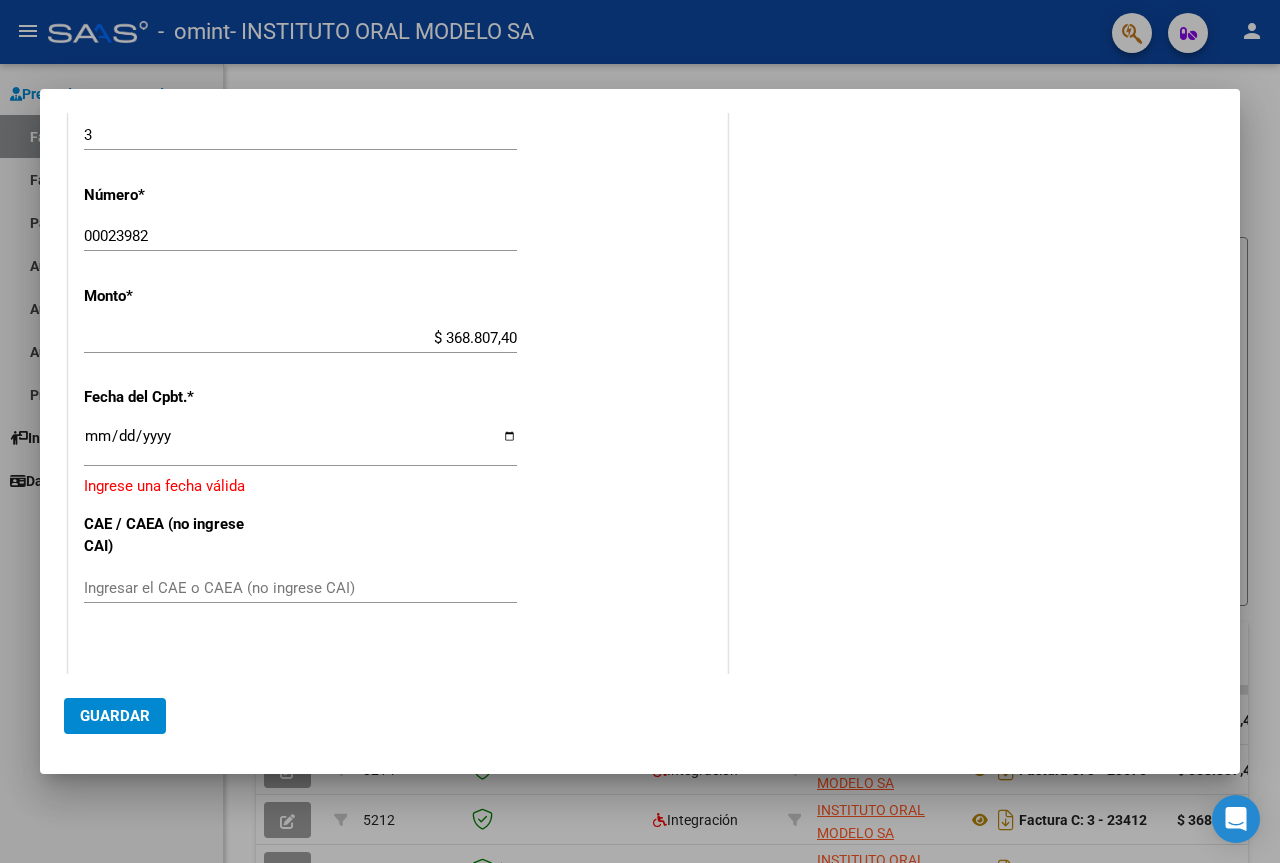 scroll, scrollTop: 852, scrollLeft: 0, axis: vertical 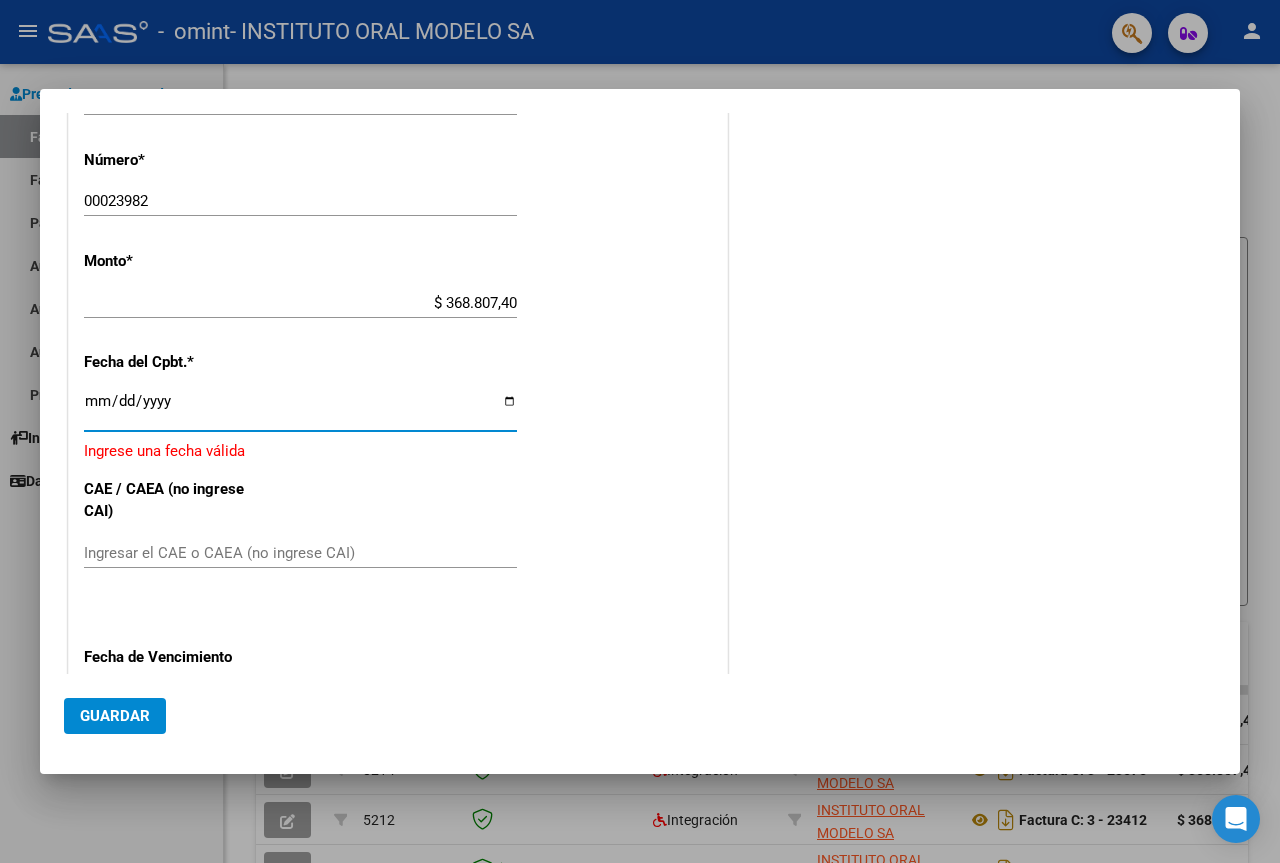 click on "Ingresar la fecha" at bounding box center [300, 409] 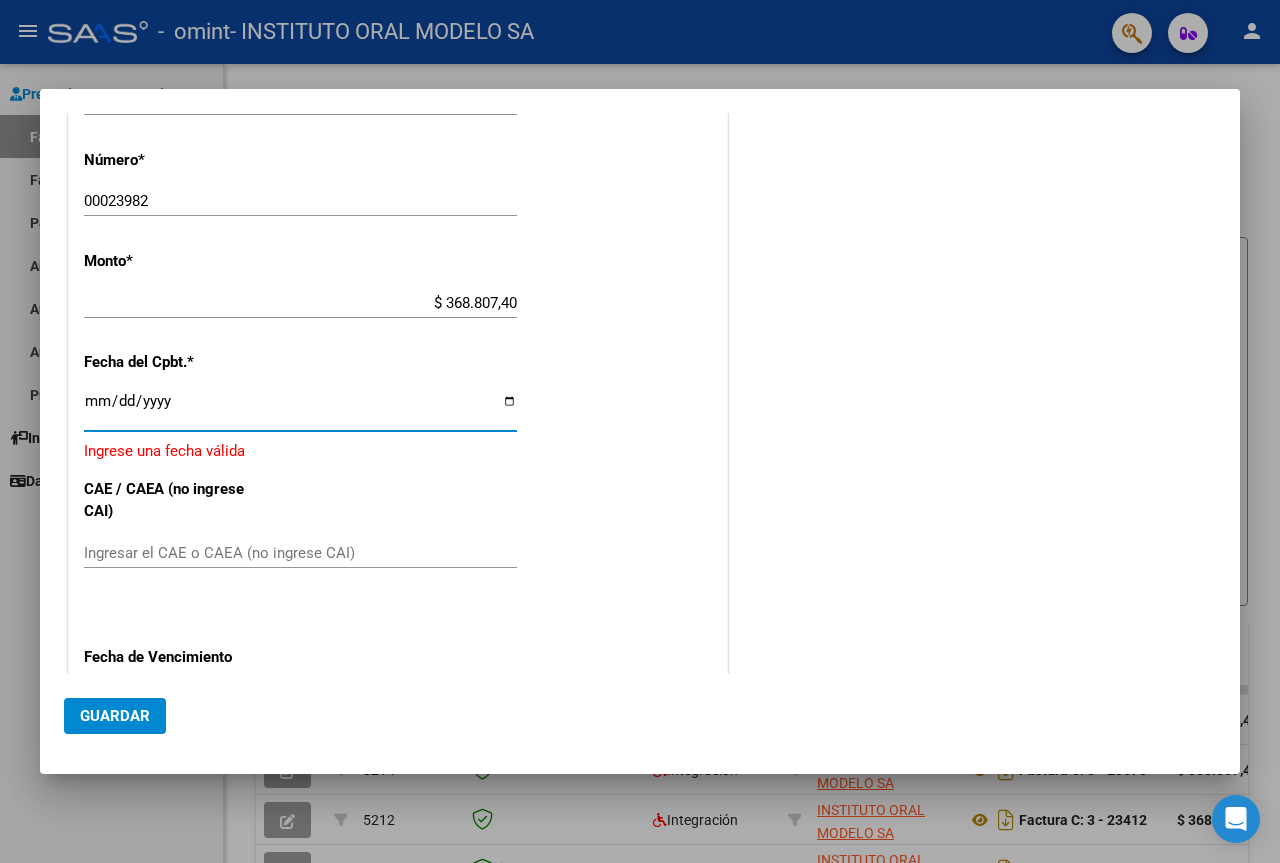 type on "2025-08-01" 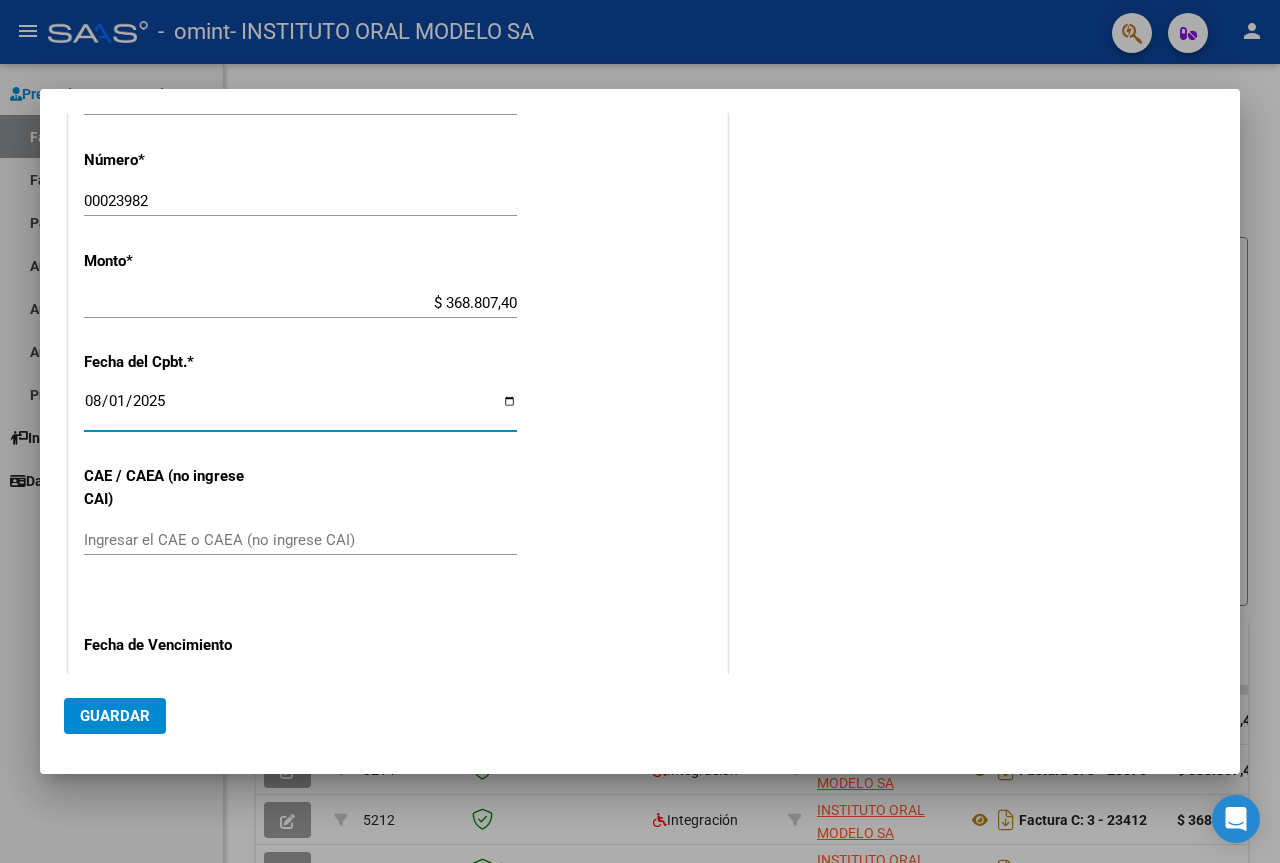 click on "COMENTARIOS Comentarios del Prestador / Gerenciador:" at bounding box center [974, 120] 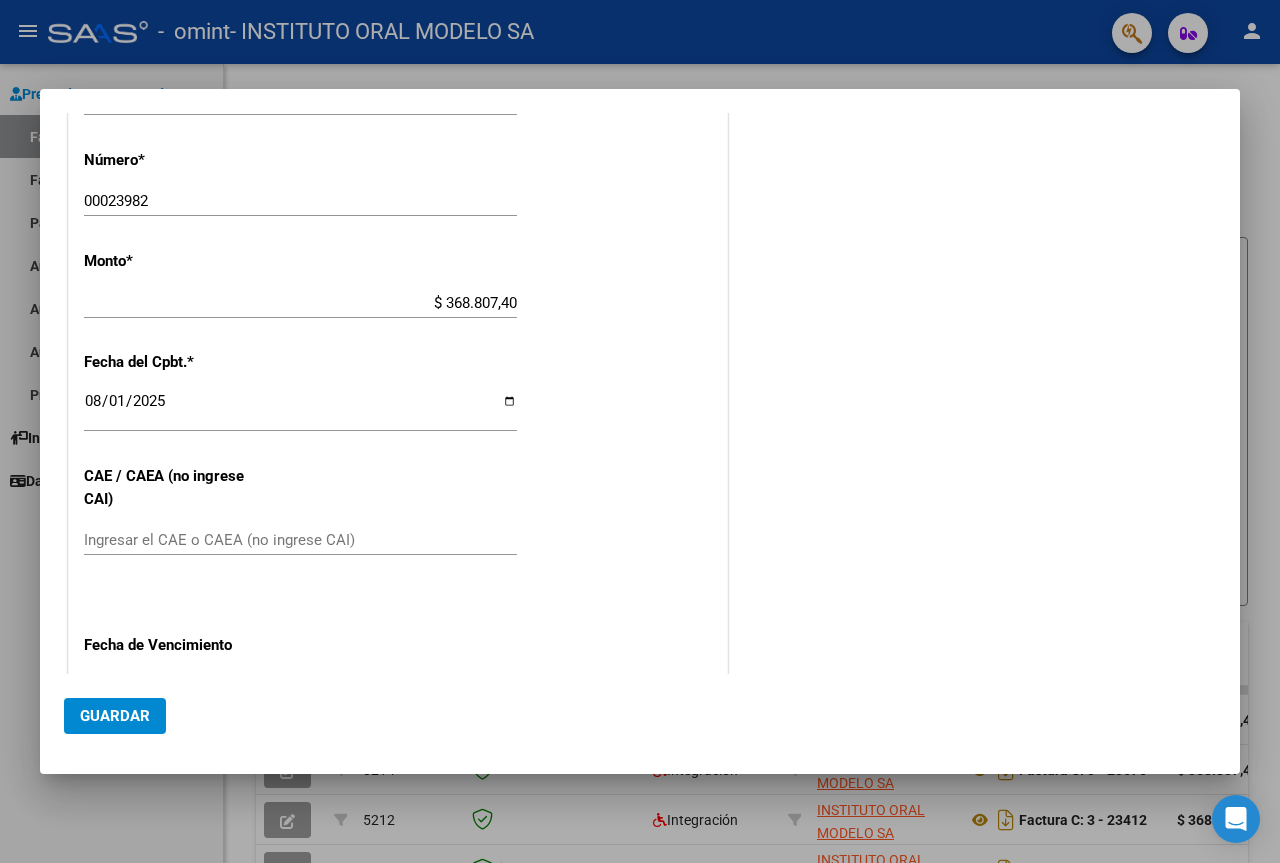 drag, startPoint x: 236, startPoint y: 549, endPoint x: 133, endPoint y: 543, distance: 103.17461 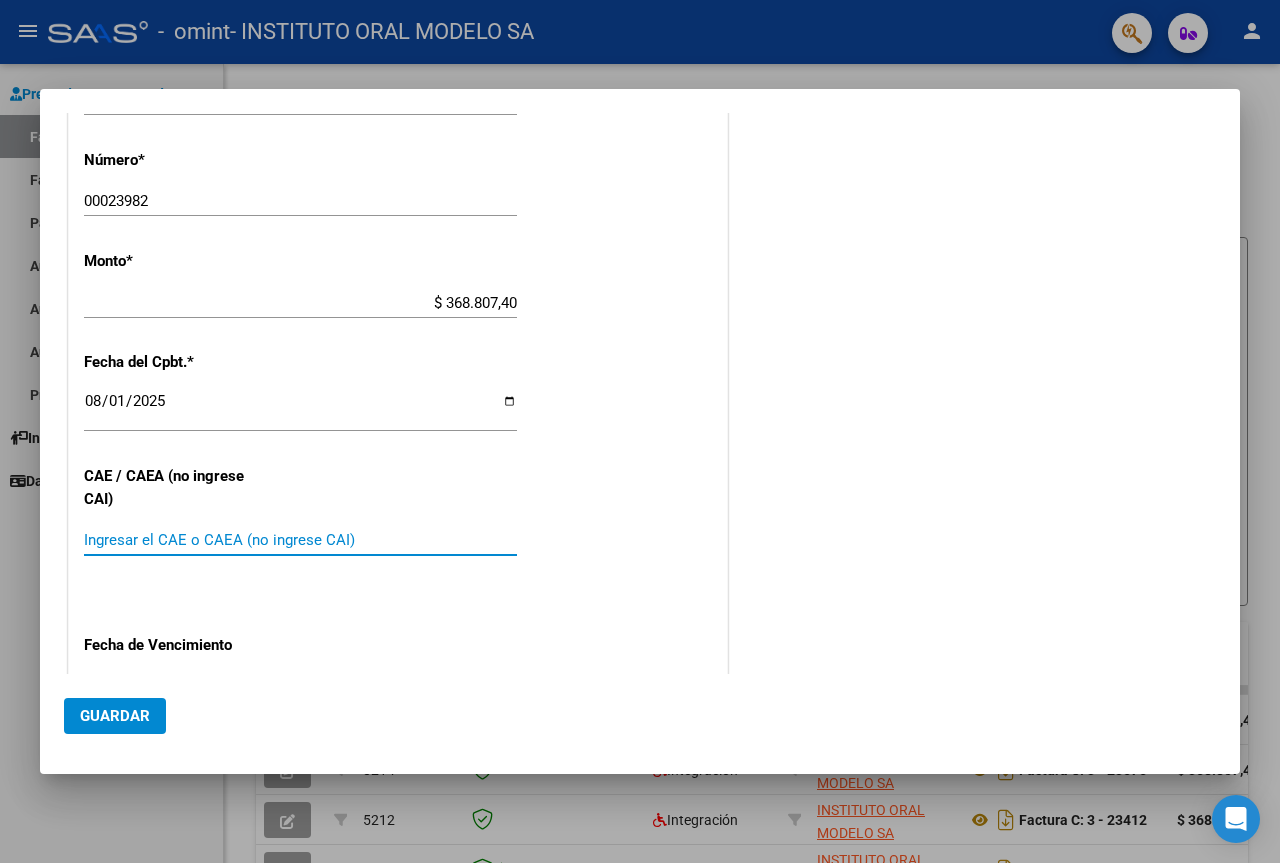 paste on "75311642319336" 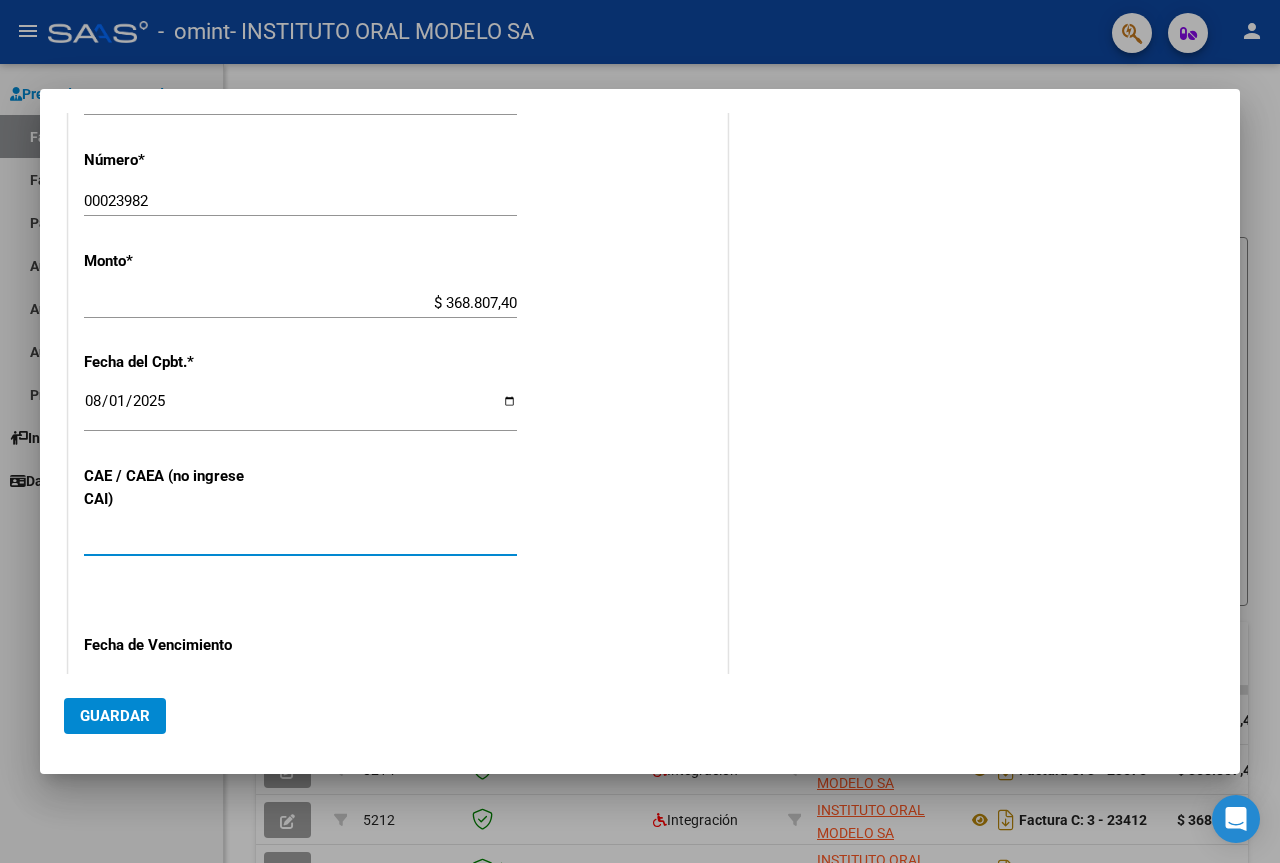 type on "75311642319336" 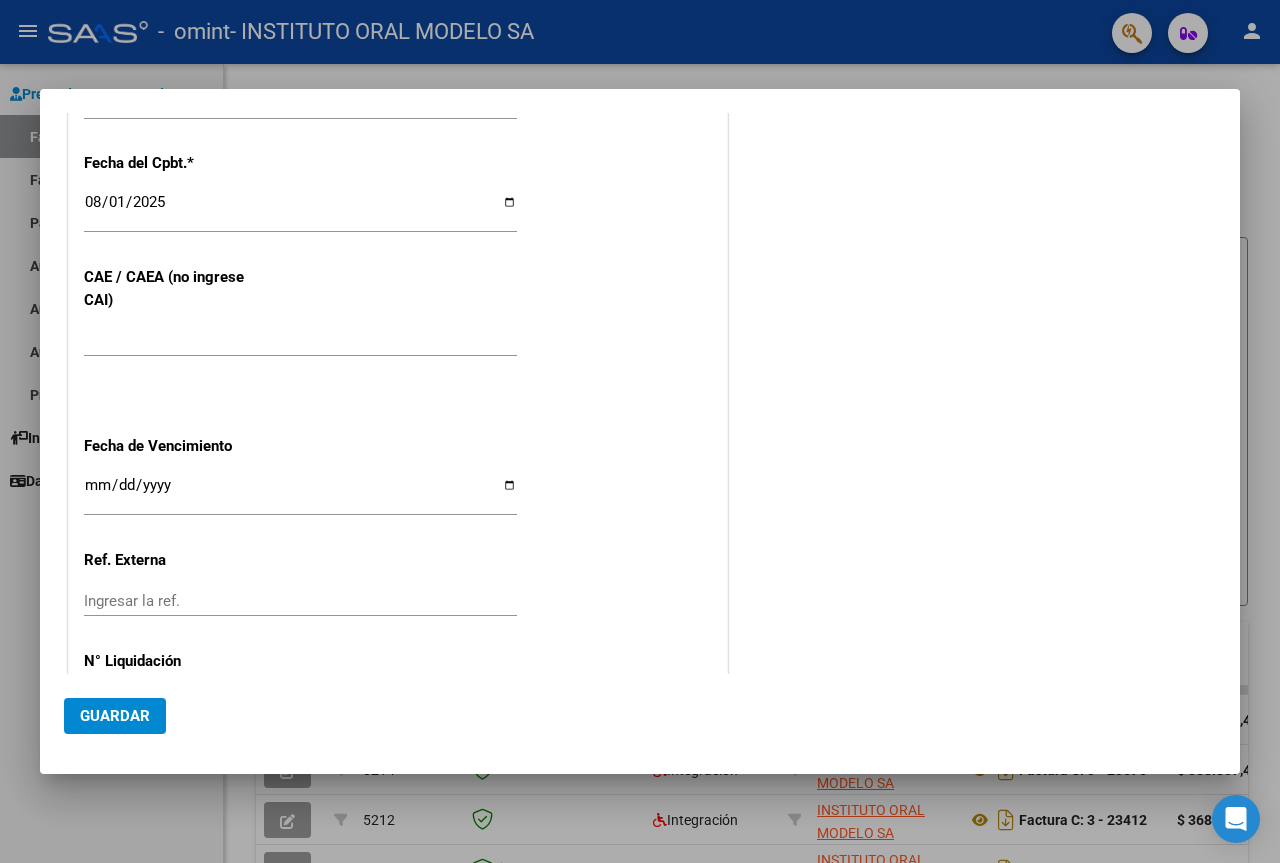 scroll, scrollTop: 1052, scrollLeft: 0, axis: vertical 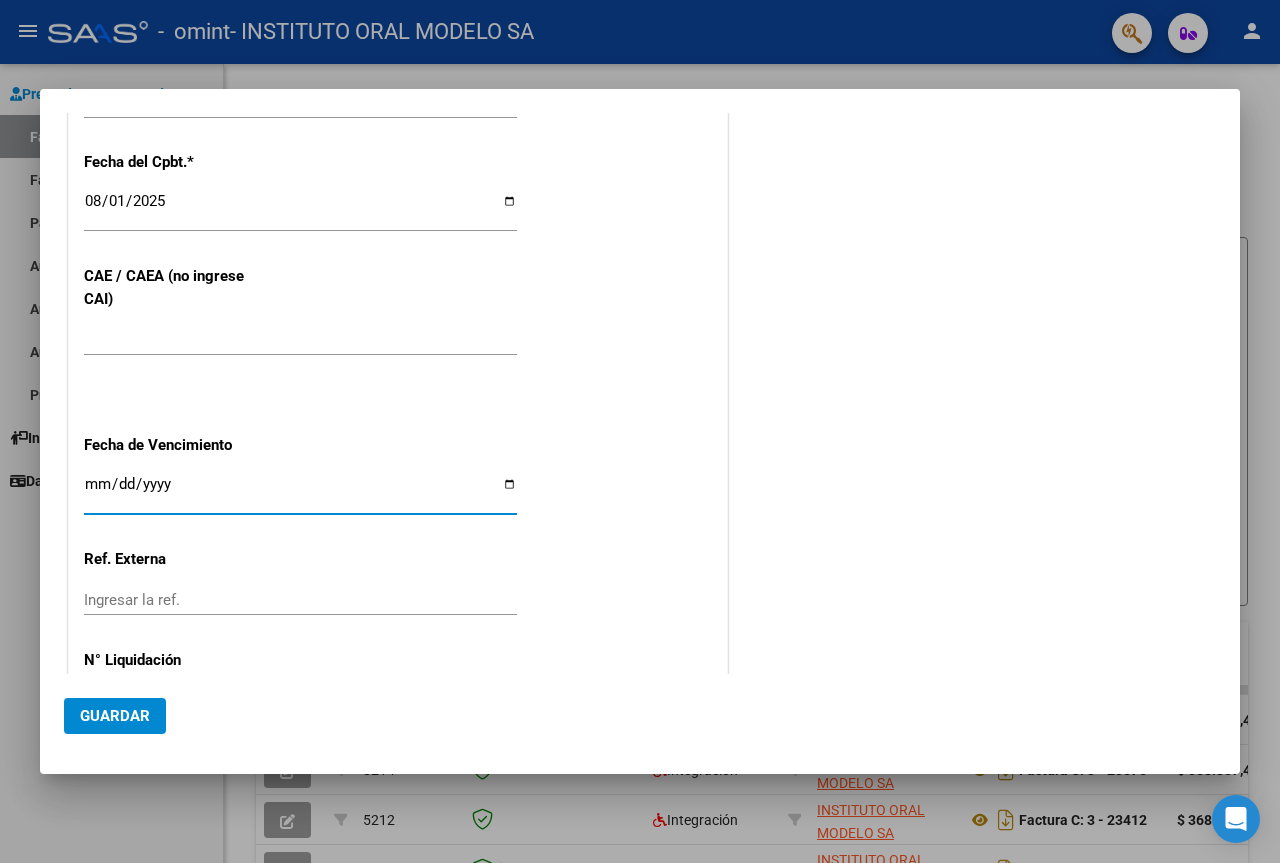 click on "Ingresar la fecha" at bounding box center [300, 492] 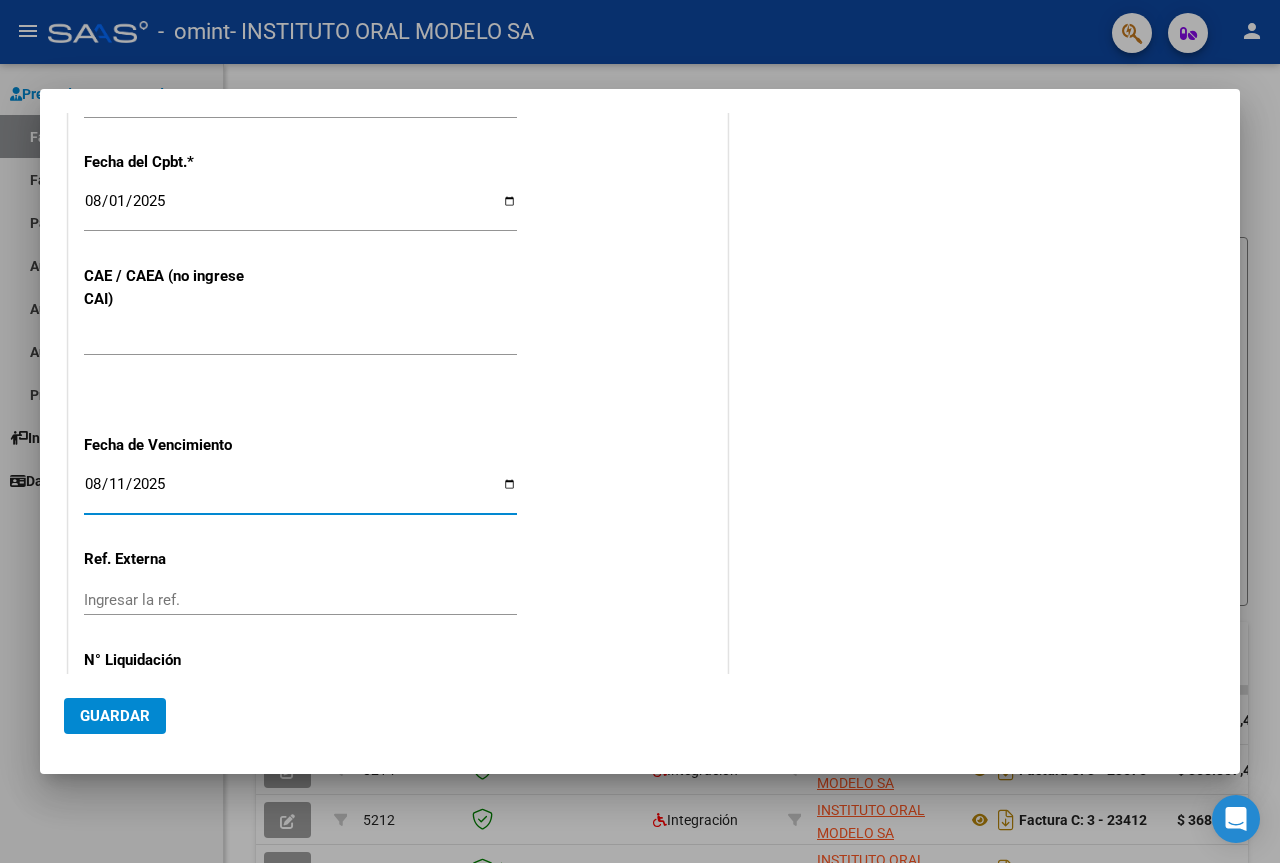 type on "2025-08-11" 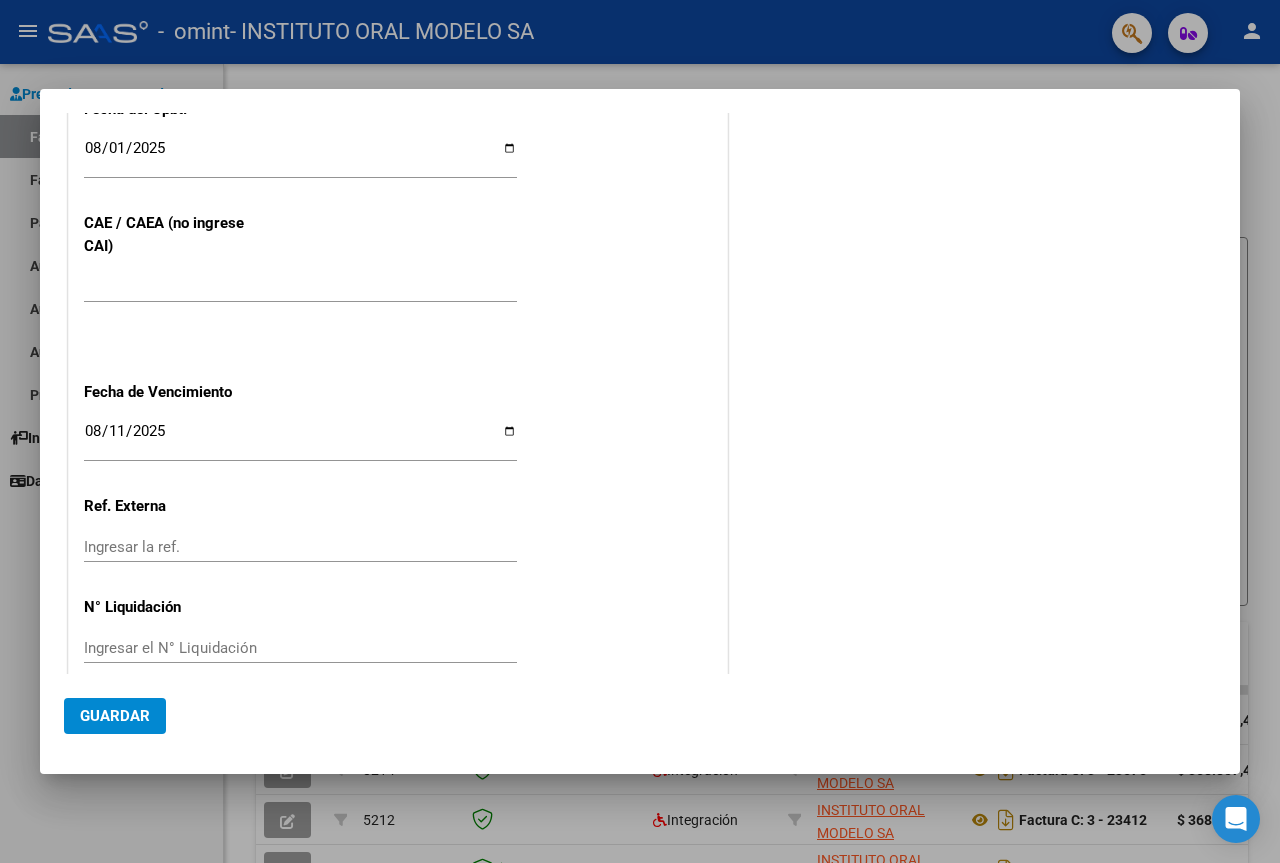 scroll, scrollTop: 1133, scrollLeft: 0, axis: vertical 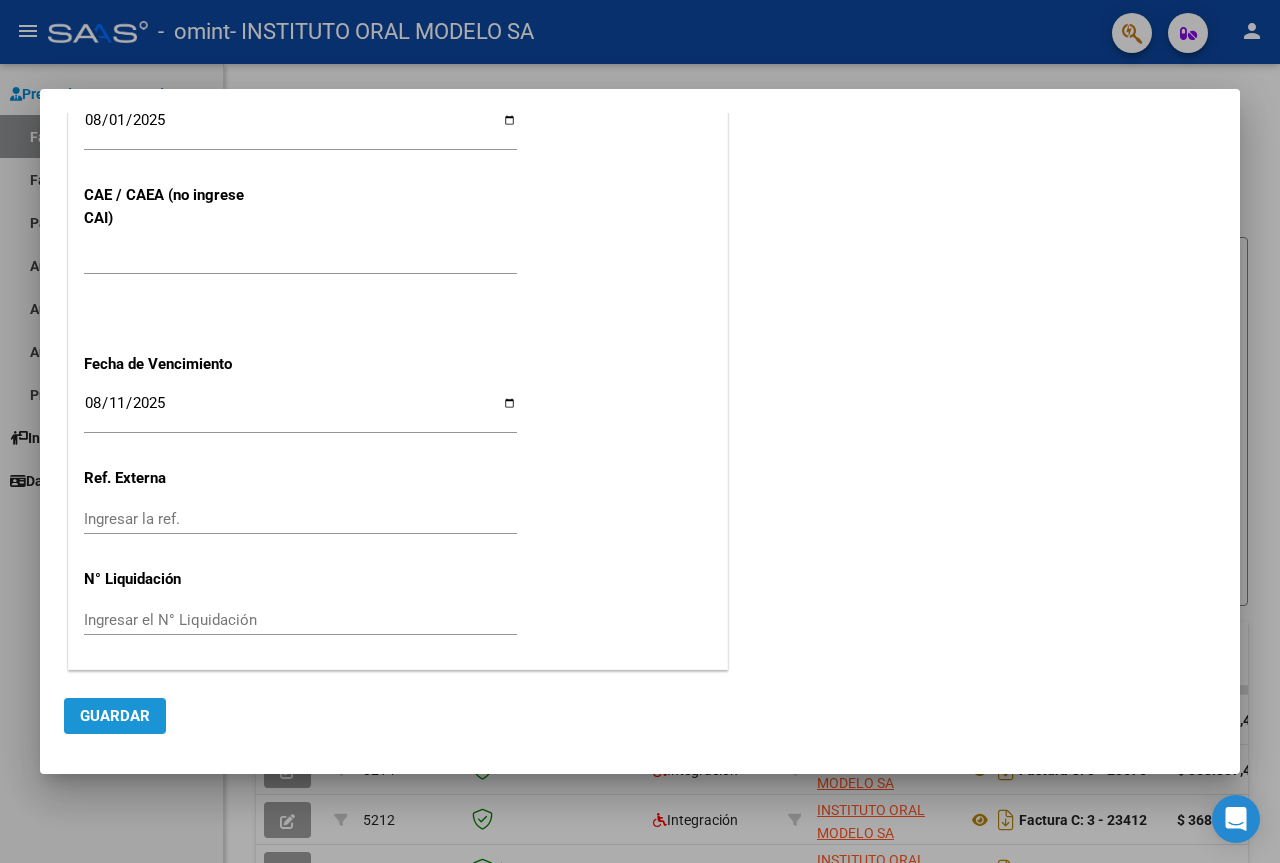click on "Guardar" 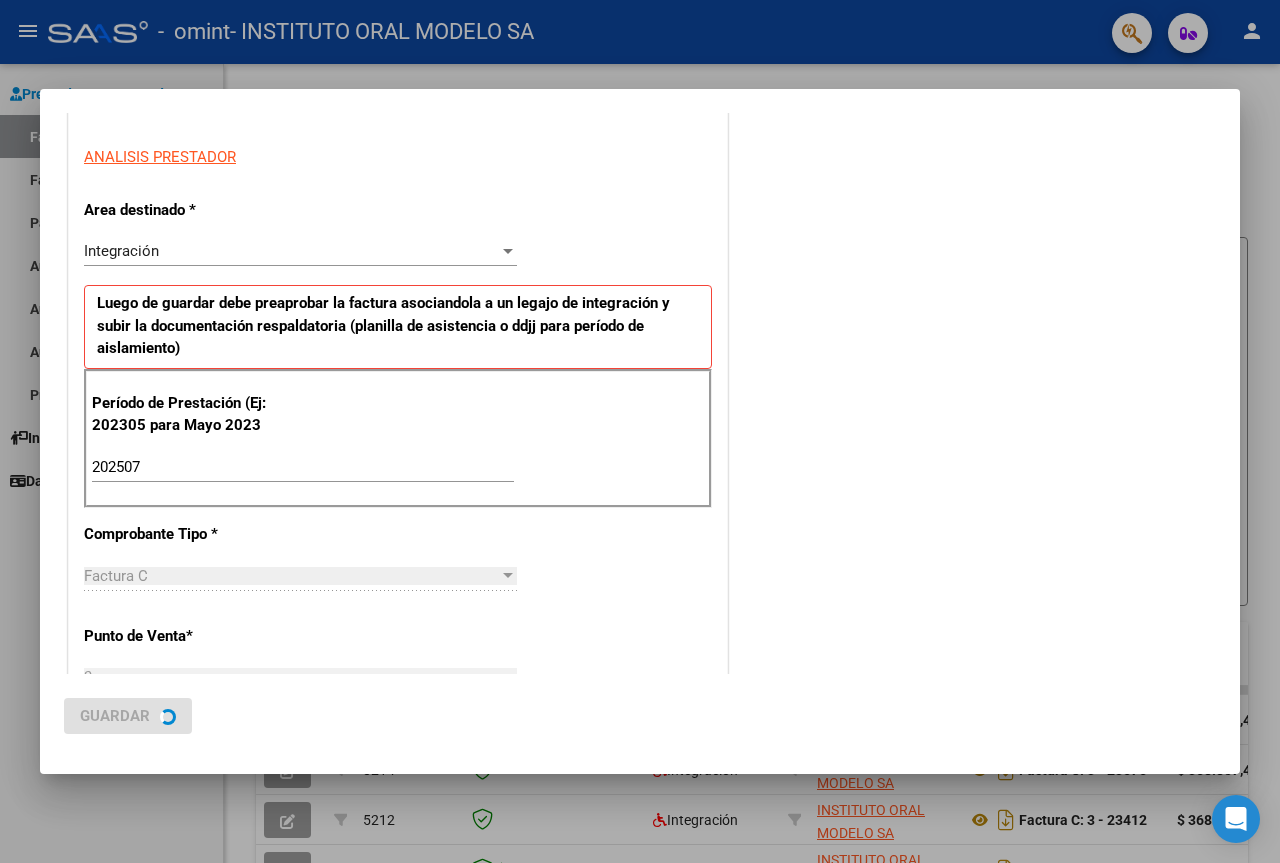 scroll, scrollTop: 0, scrollLeft: 0, axis: both 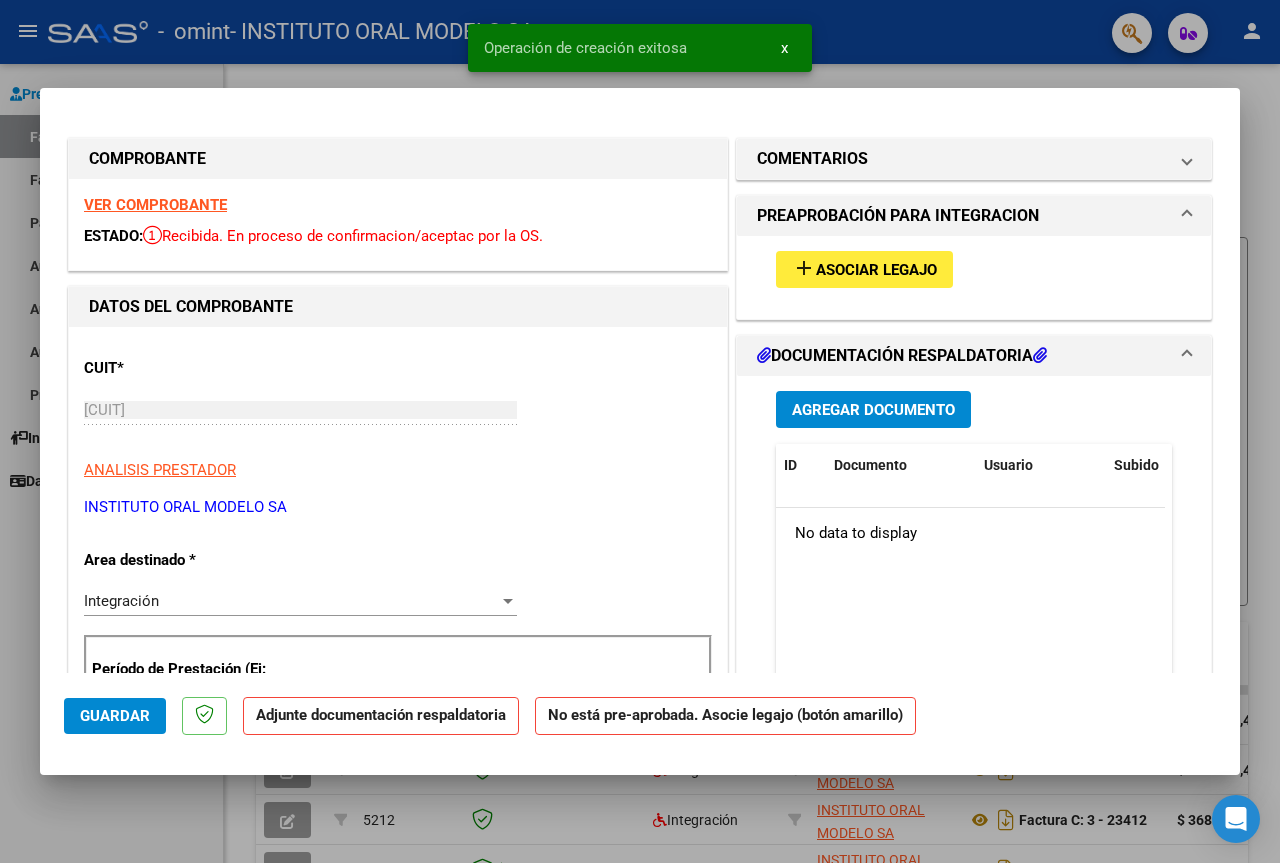 click on "Asociar Legajo" at bounding box center [876, 270] 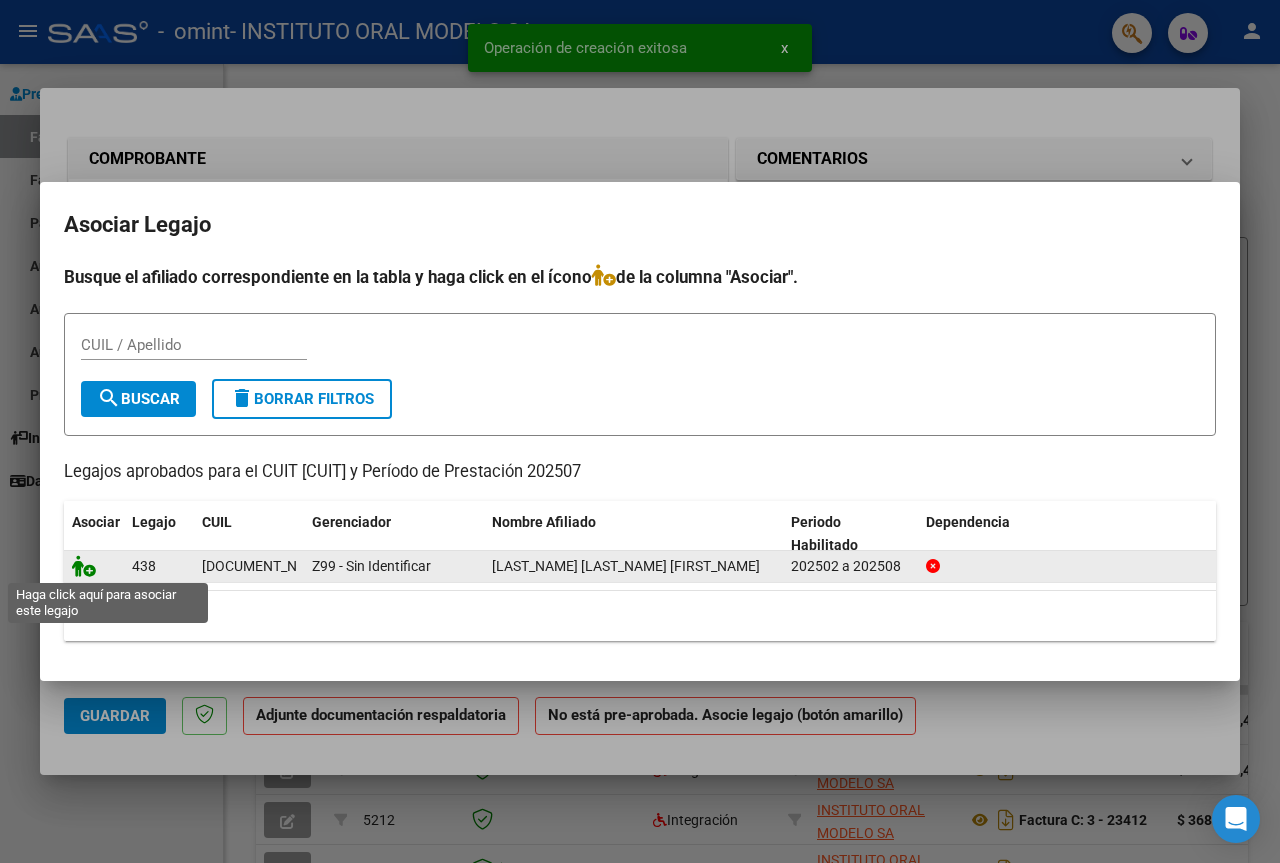 click 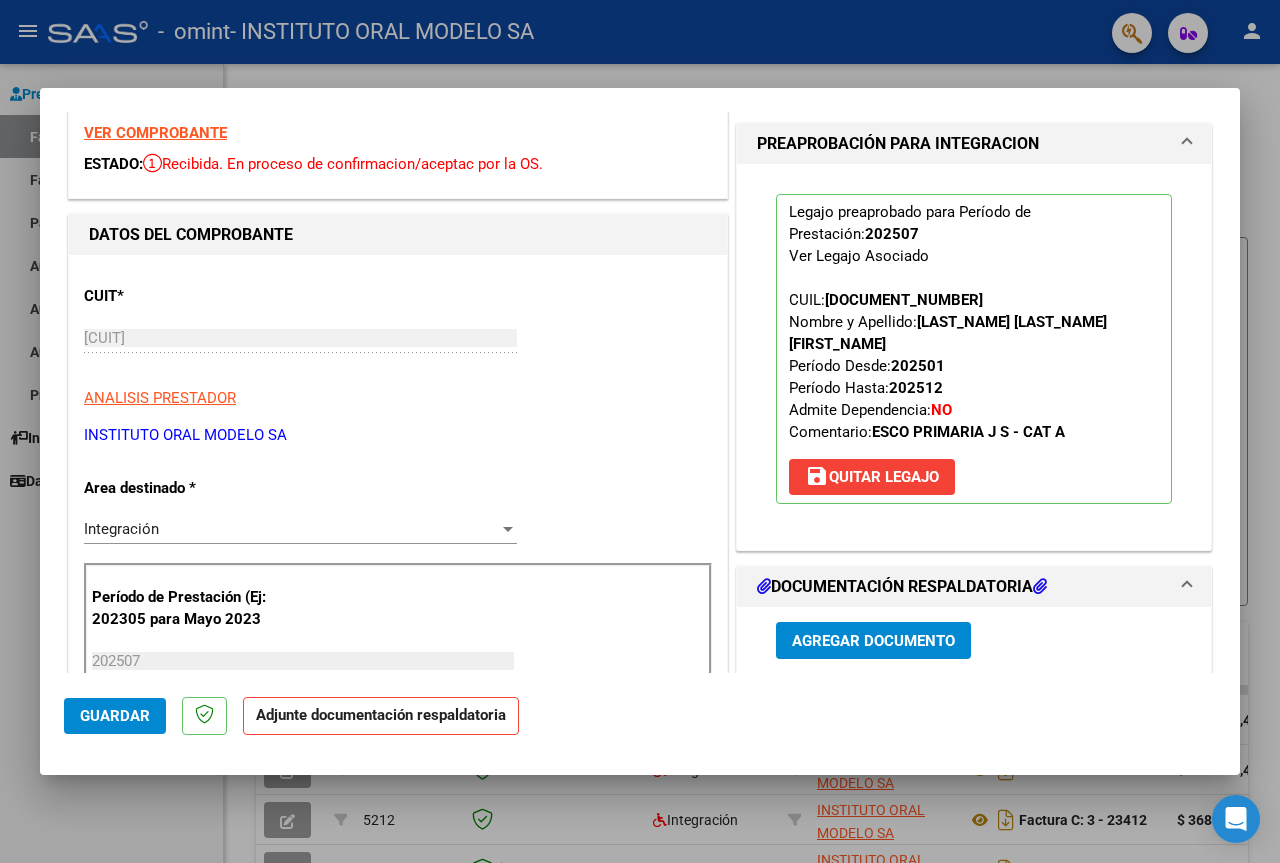 scroll, scrollTop: 200, scrollLeft: 0, axis: vertical 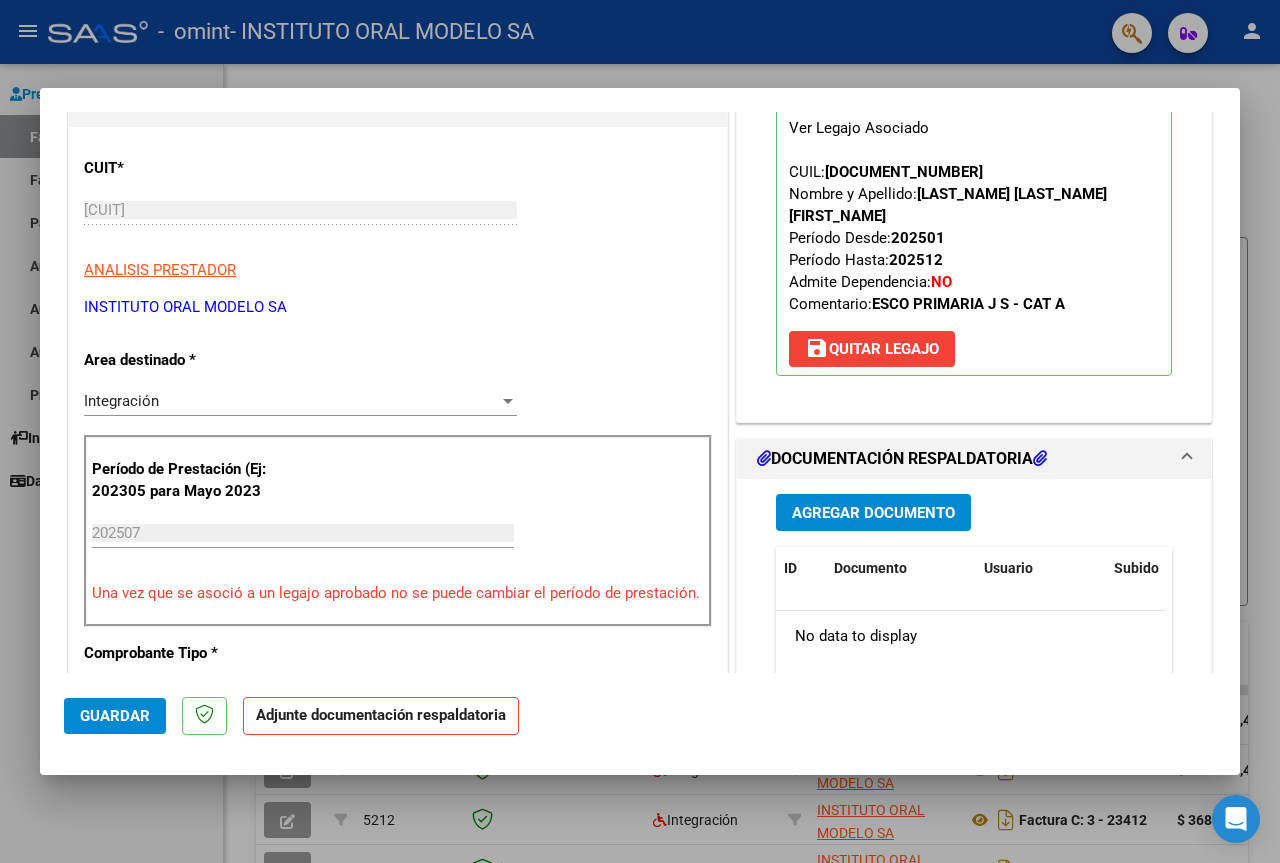 click on "Agregar Documento" at bounding box center (873, 513) 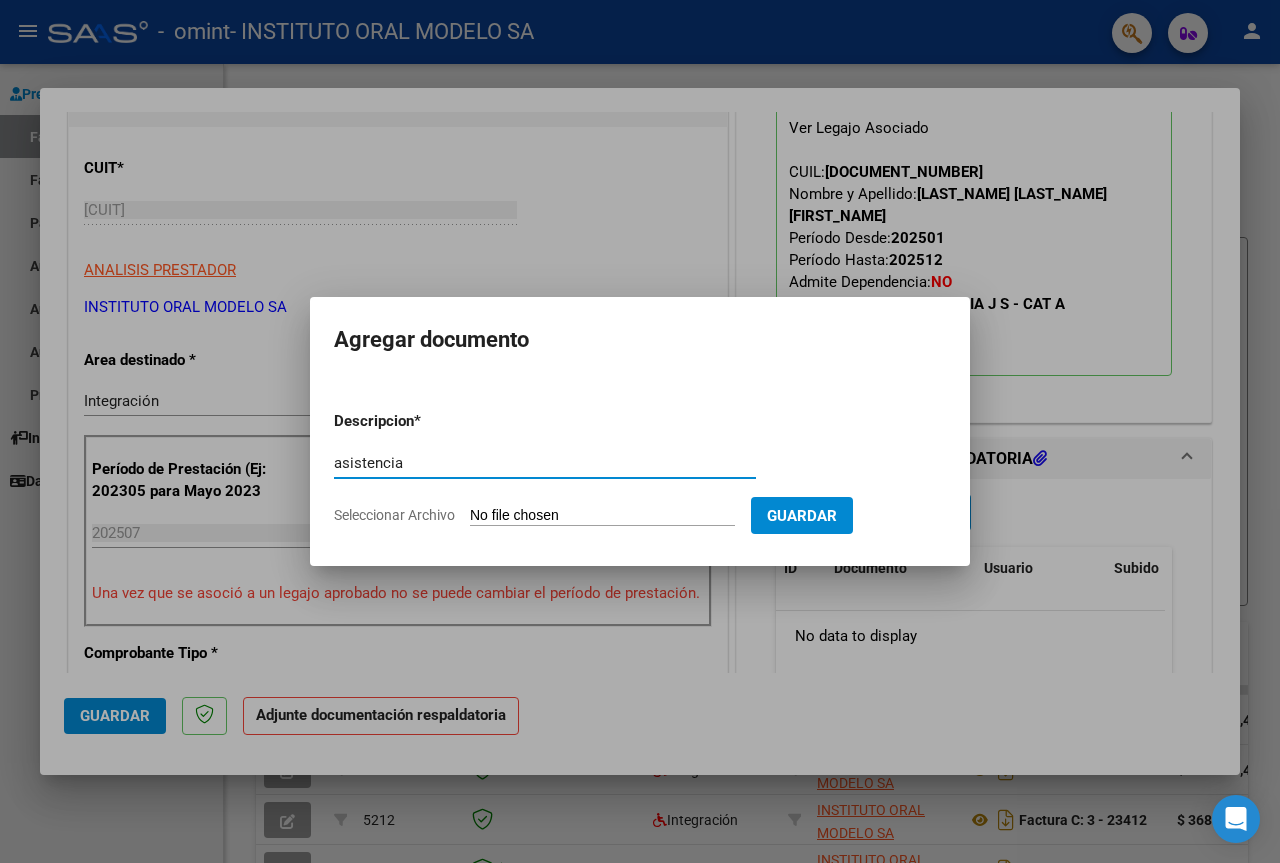 type on "asistencia" 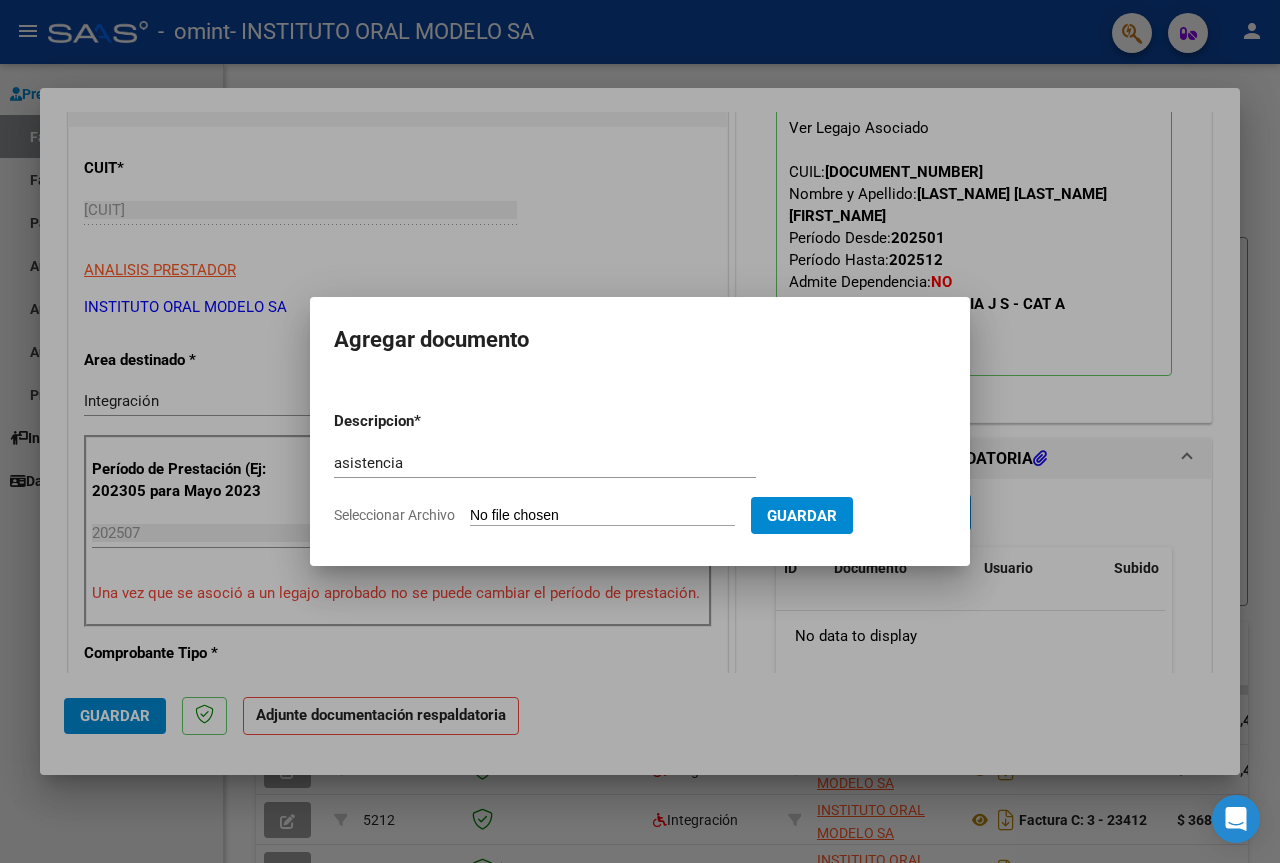 click on "Seleccionar Archivo" at bounding box center [602, 516] 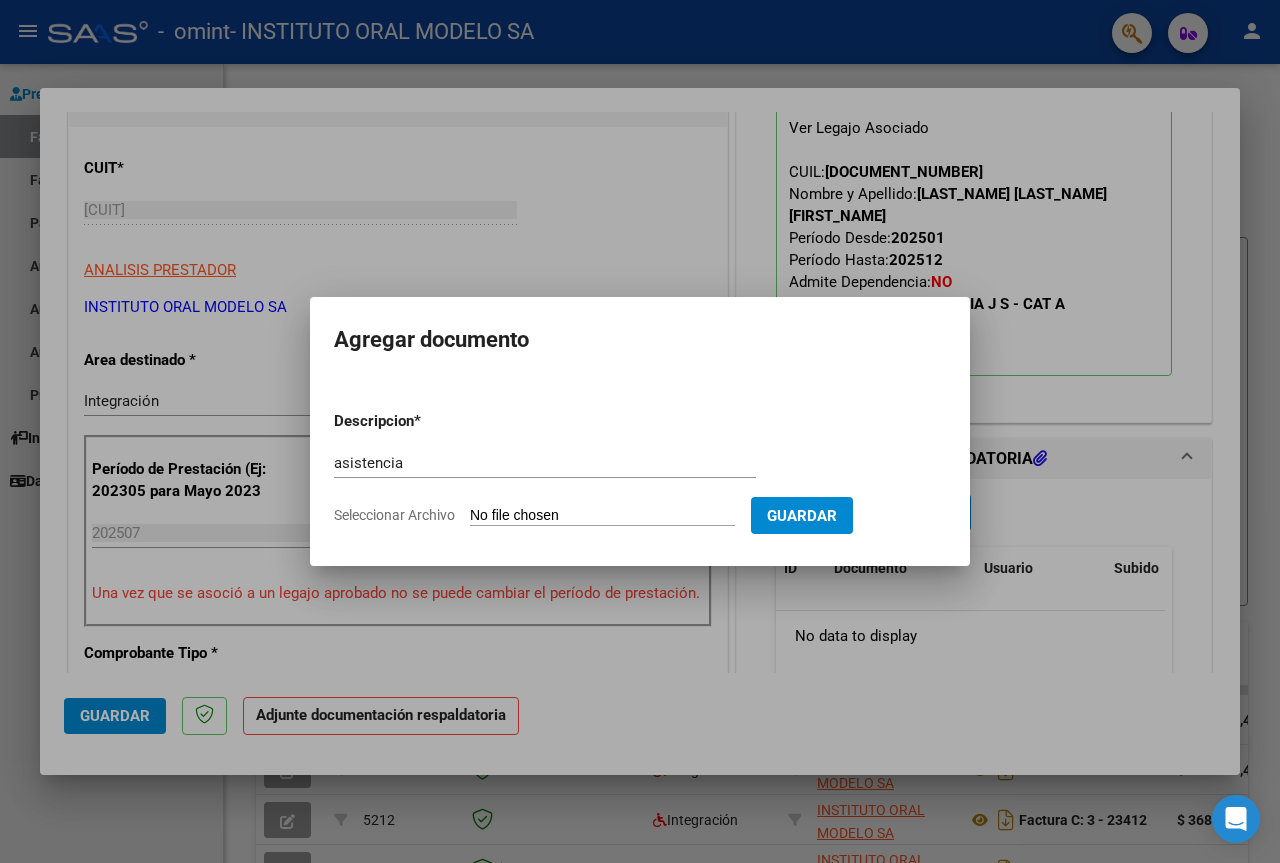 type on "C:\fakepath\ASISTENCIA LOPEZ DE GAIZ.pdf" 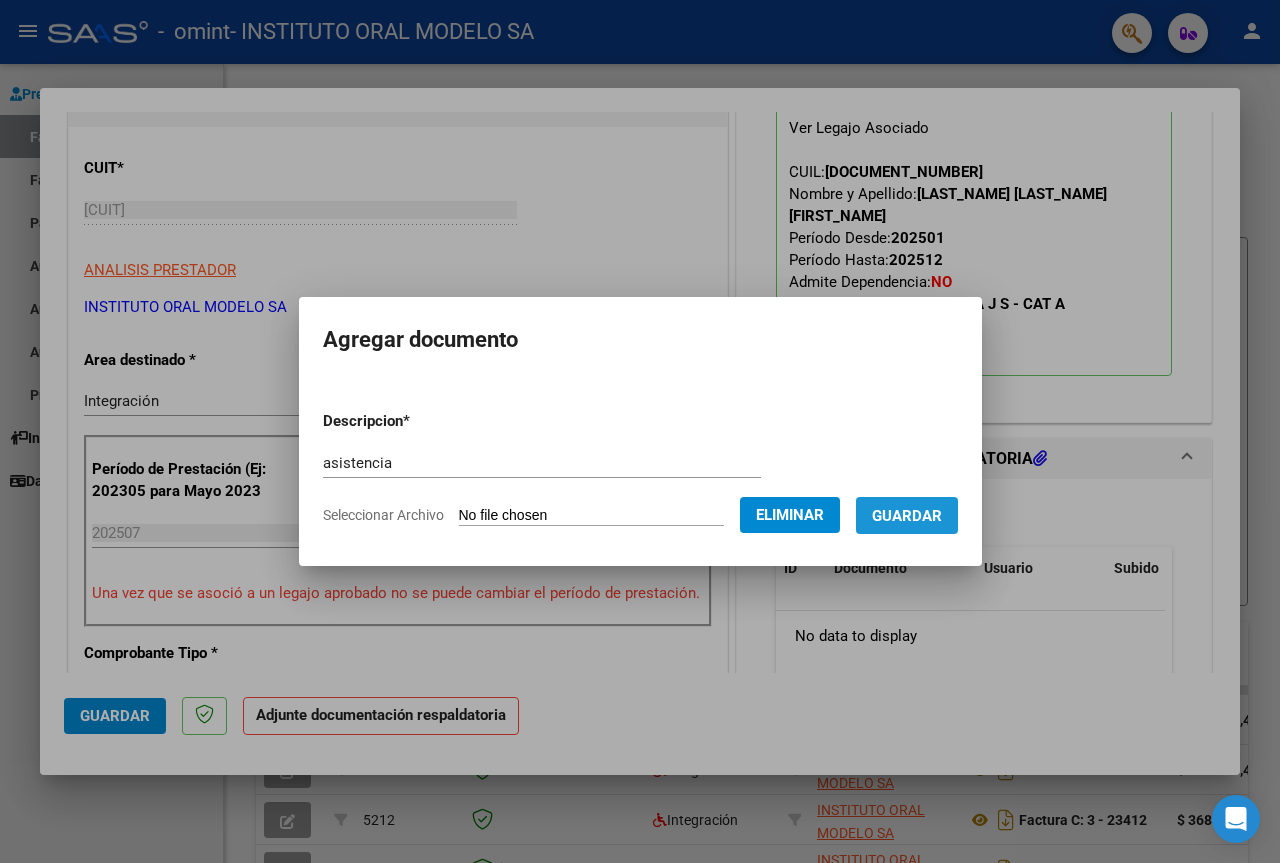 click on "Guardar" at bounding box center [907, 515] 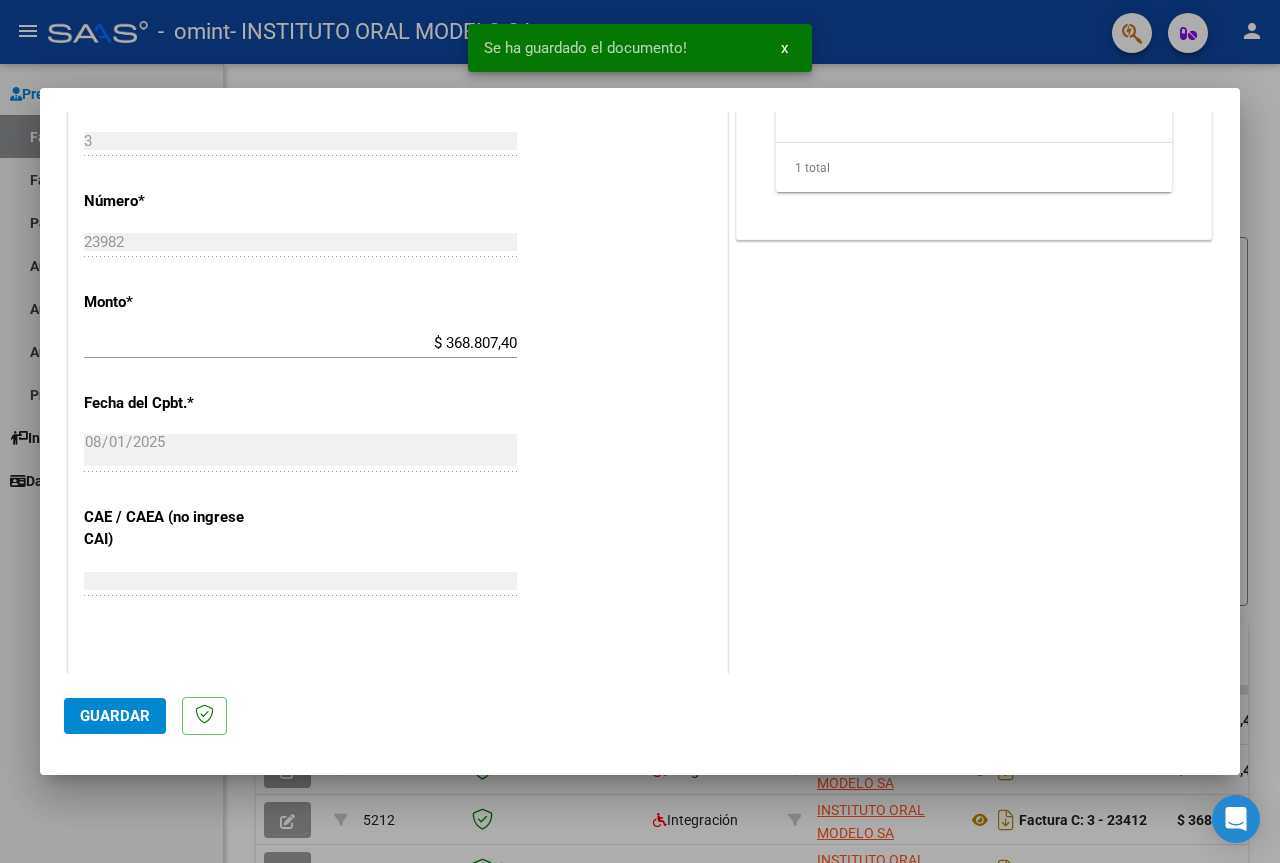 scroll, scrollTop: 1000, scrollLeft: 0, axis: vertical 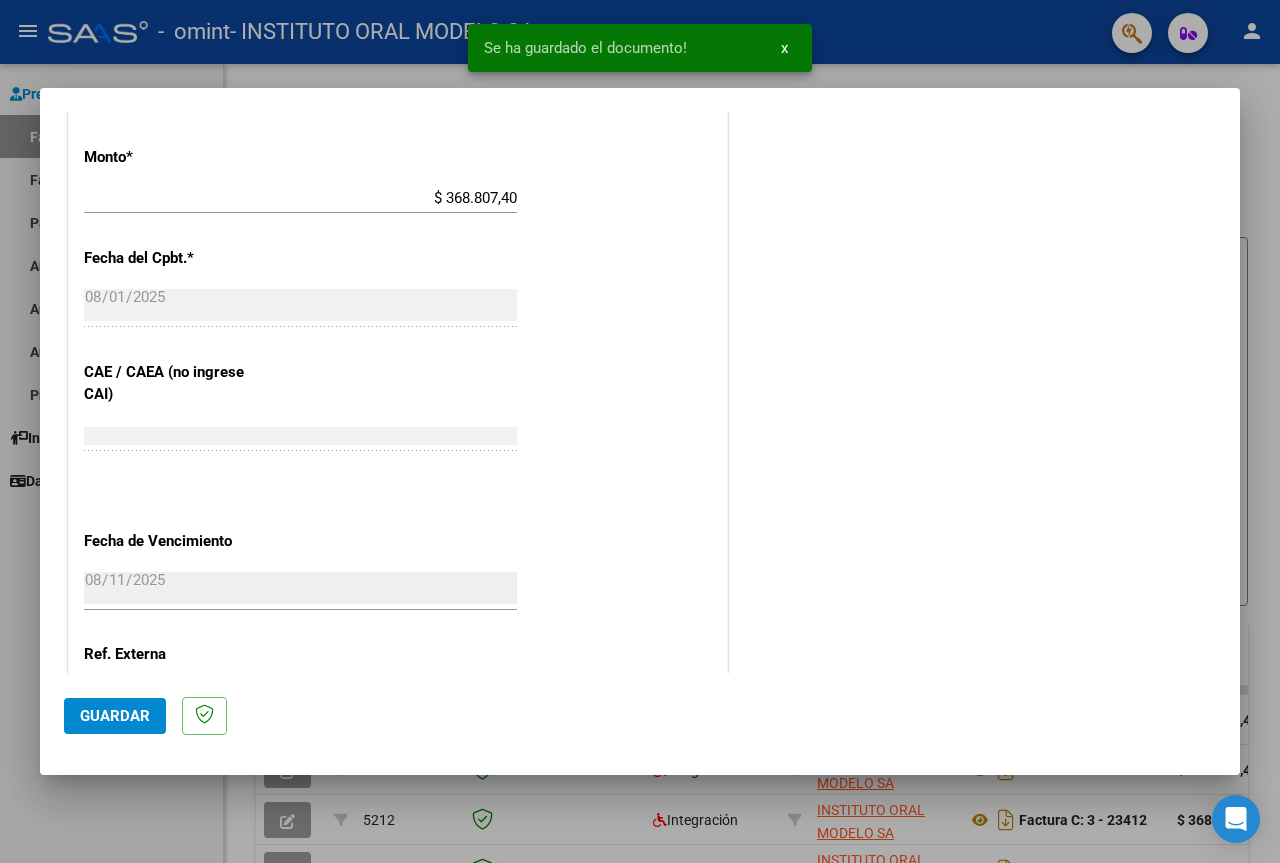 click on "Guardar" 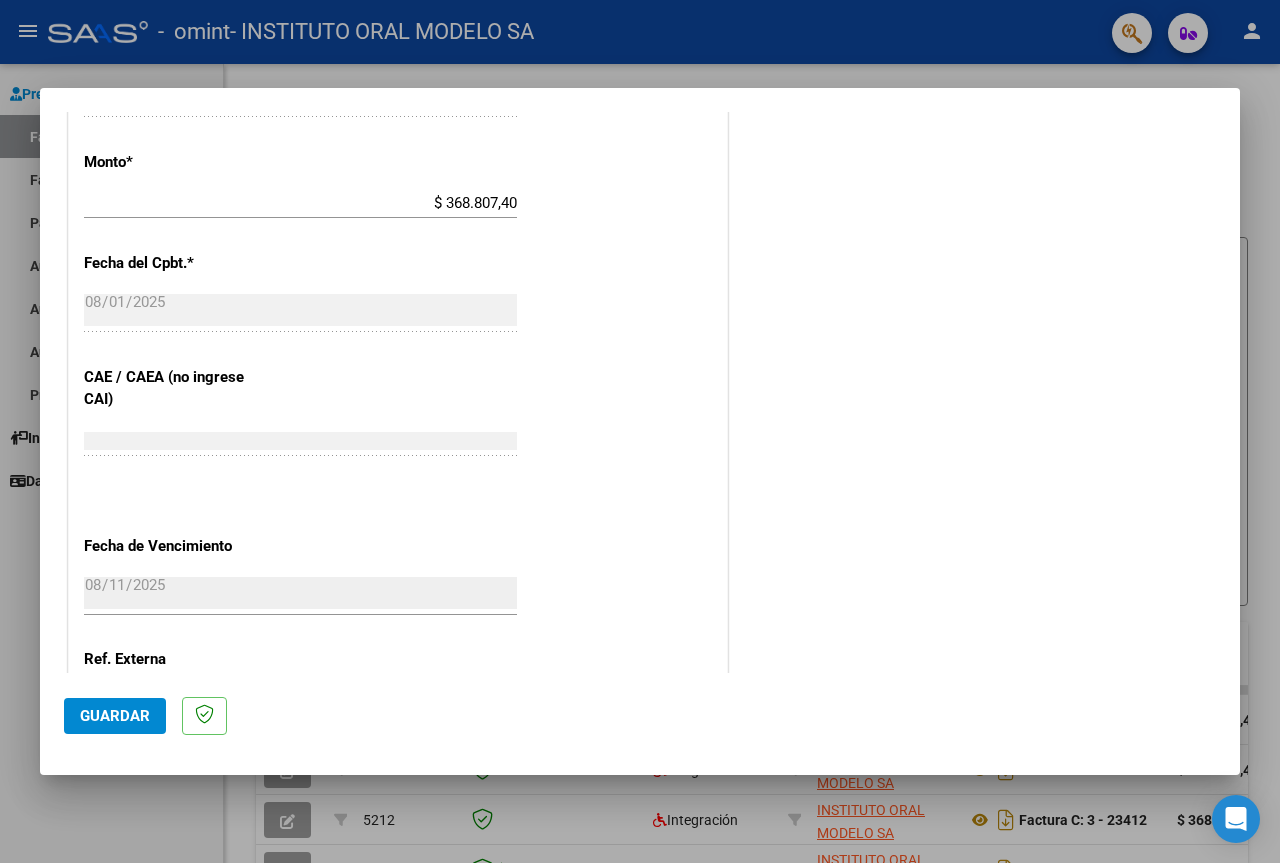 scroll, scrollTop: 1178, scrollLeft: 0, axis: vertical 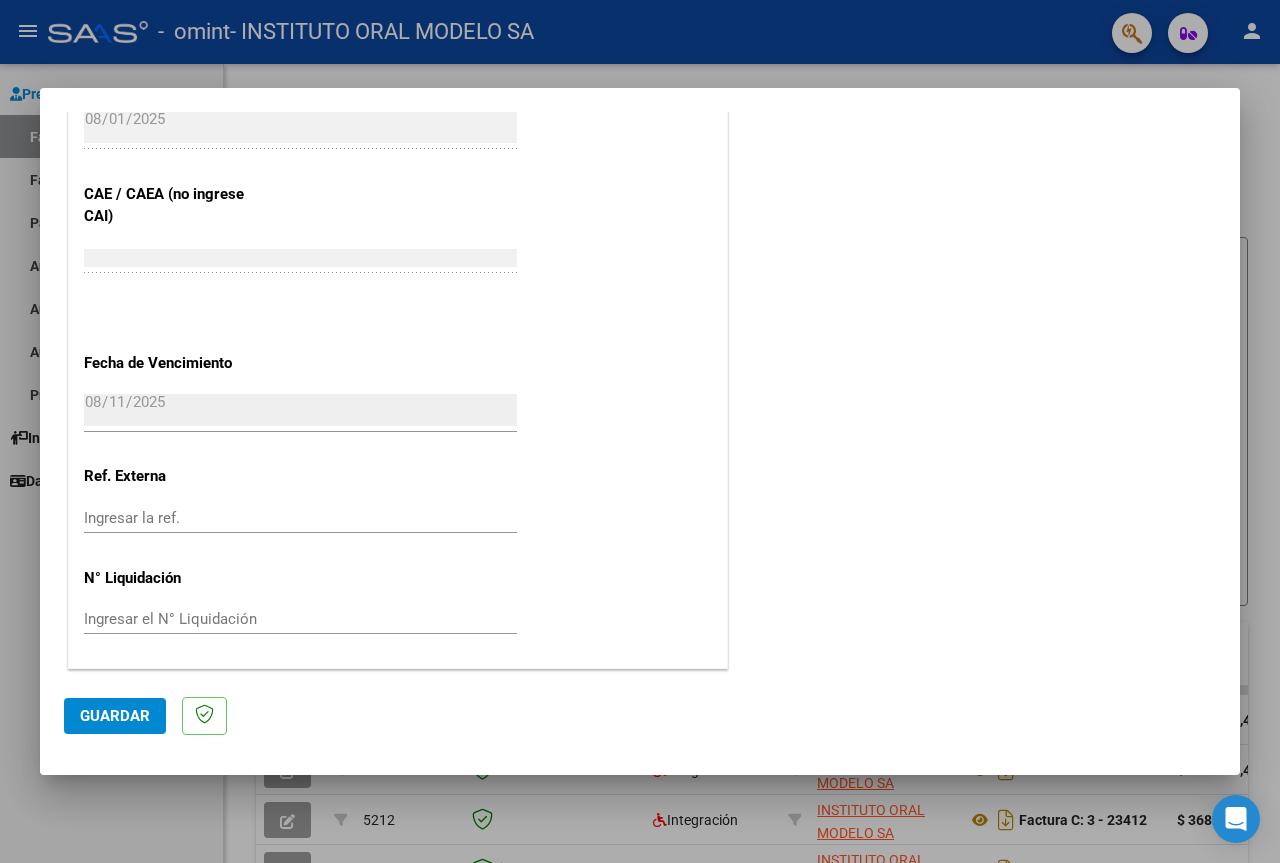 click on "Guardar" 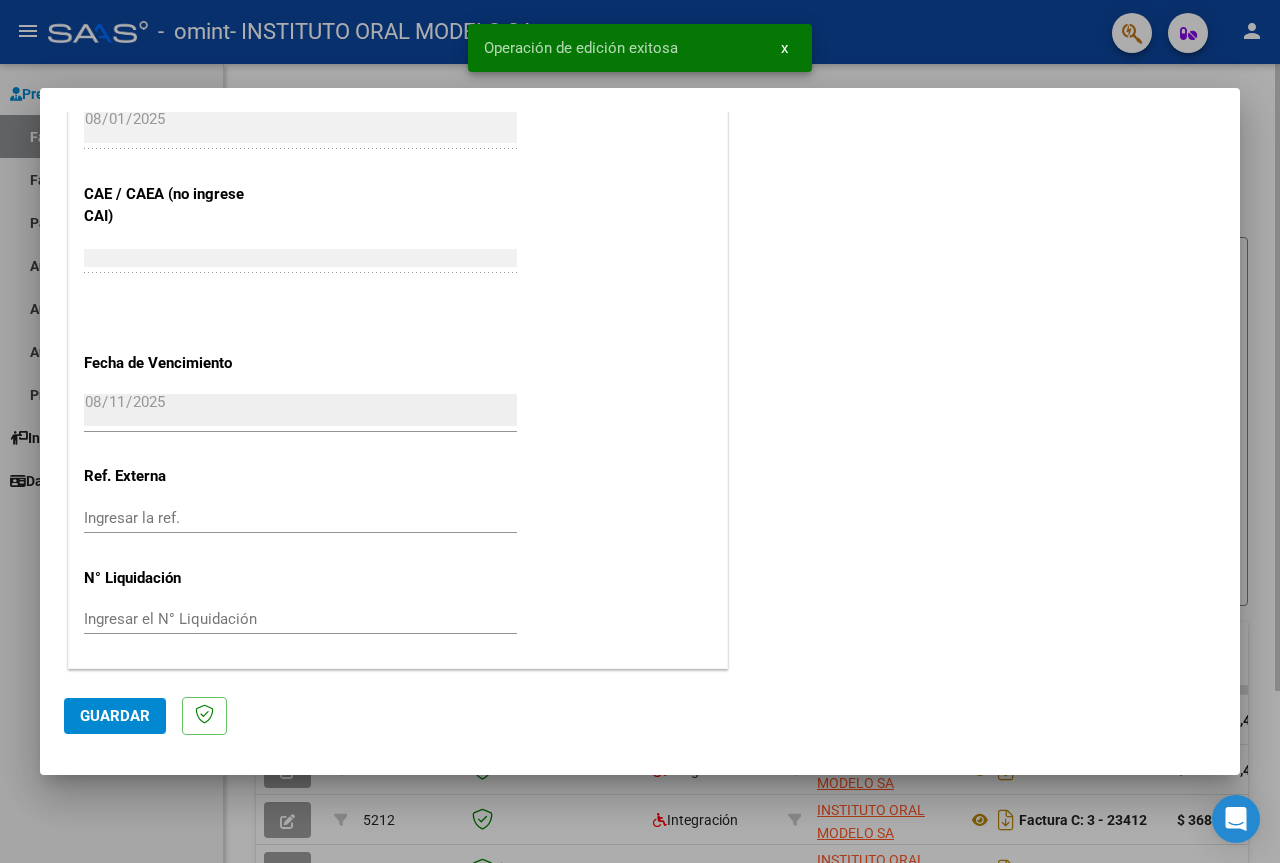 click at bounding box center (640, 431) 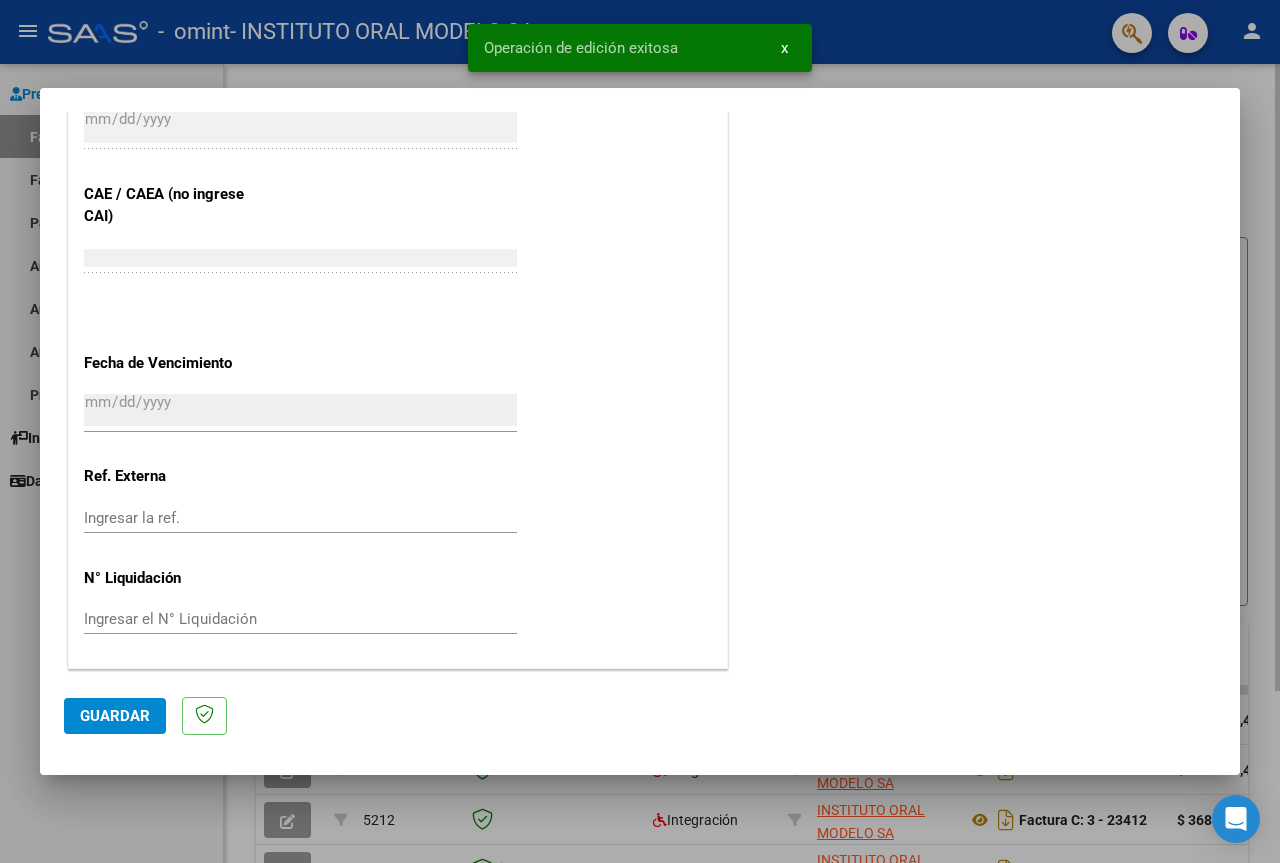 scroll, scrollTop: 1391, scrollLeft: 0, axis: vertical 